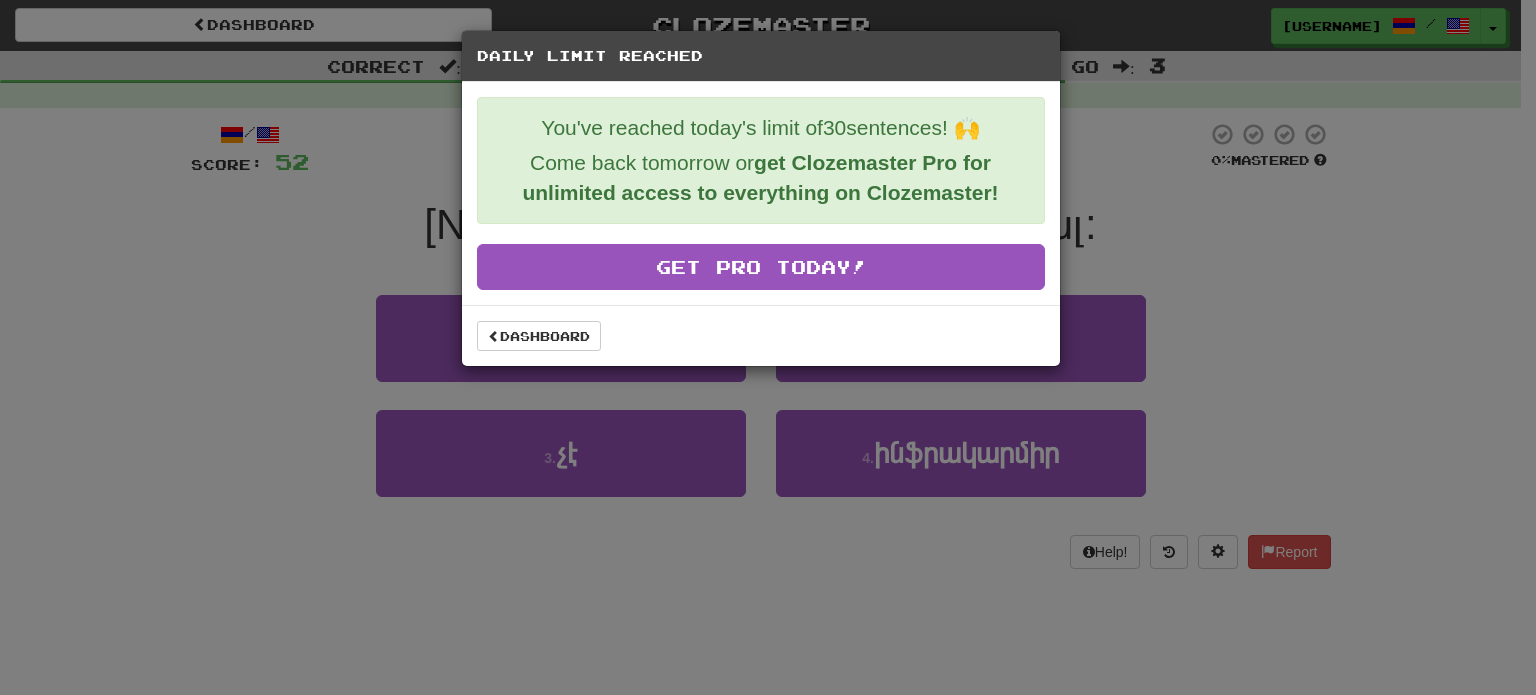click on "Dashboard" at bounding box center [539, 336] 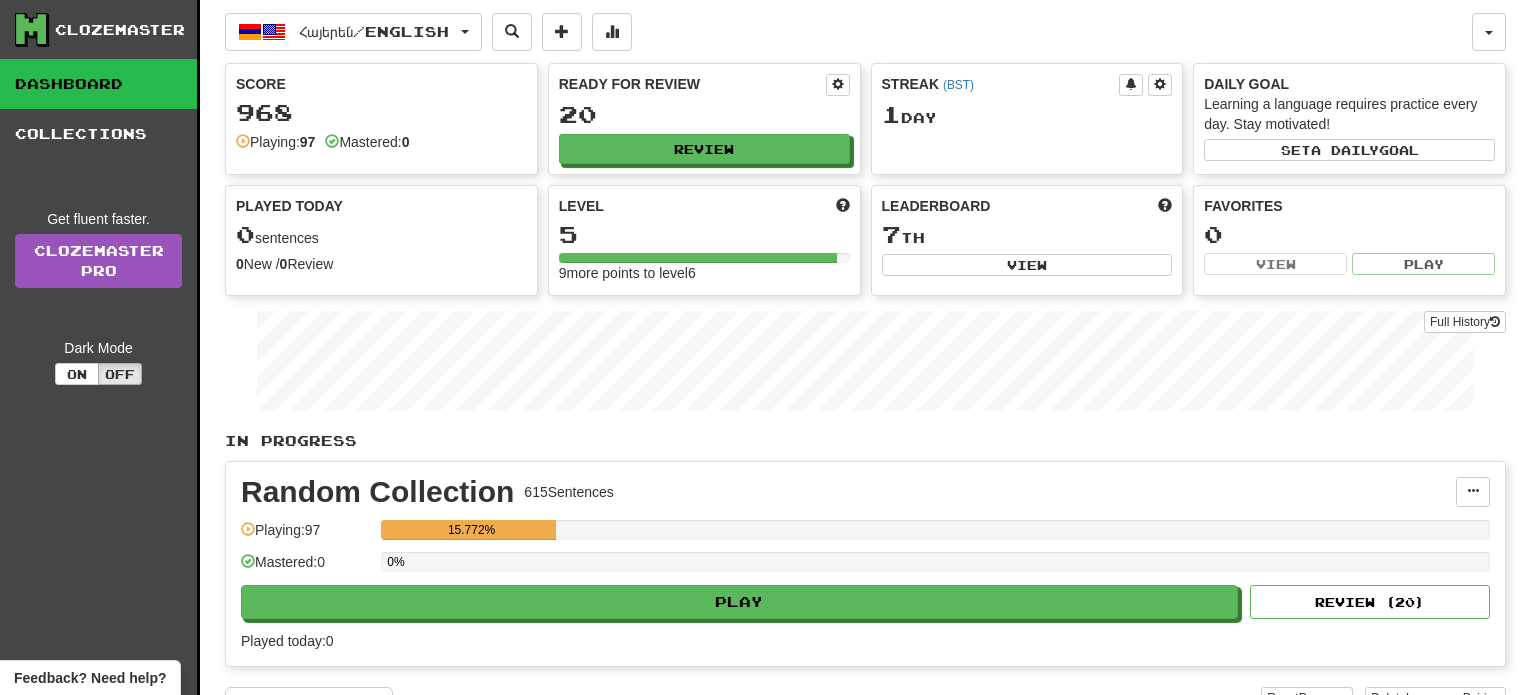 scroll, scrollTop: 0, scrollLeft: 0, axis: both 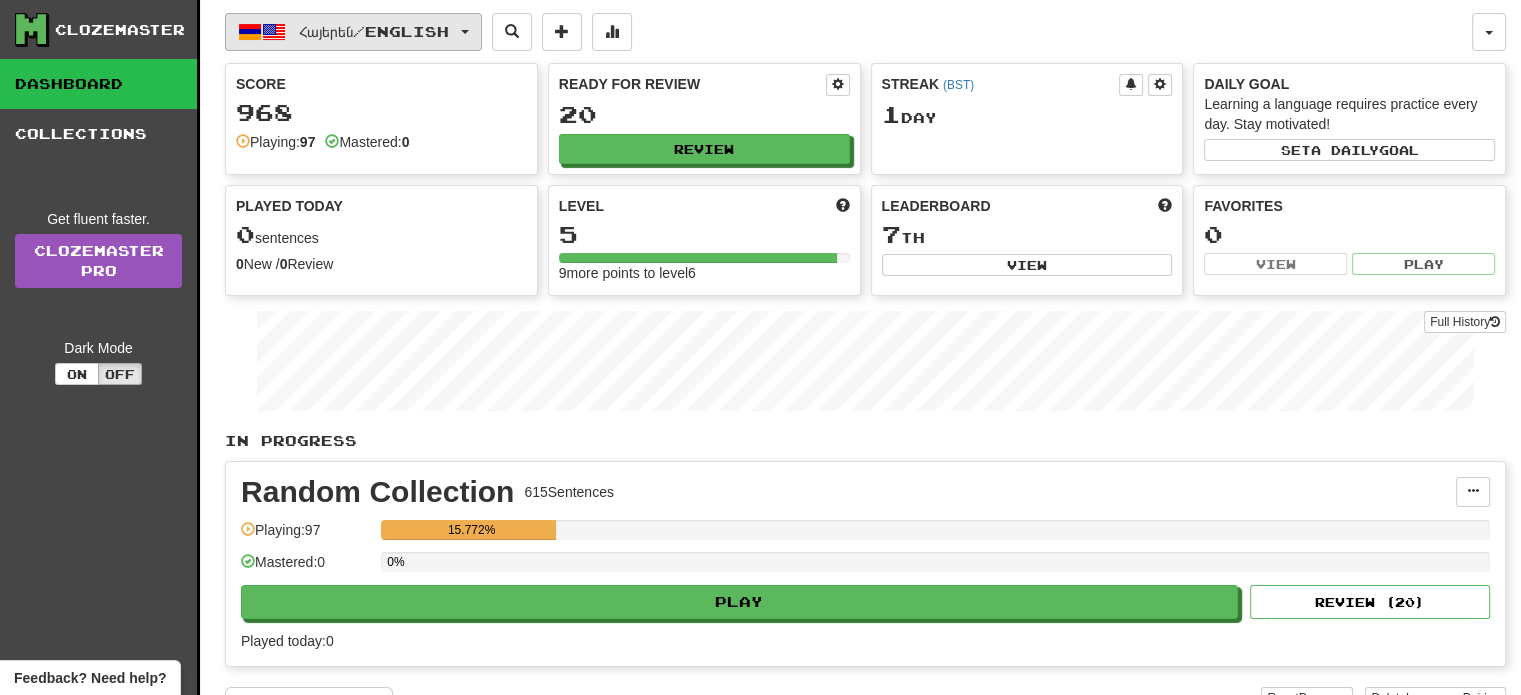 click on "Հայերեն  /  English" at bounding box center [374, 31] 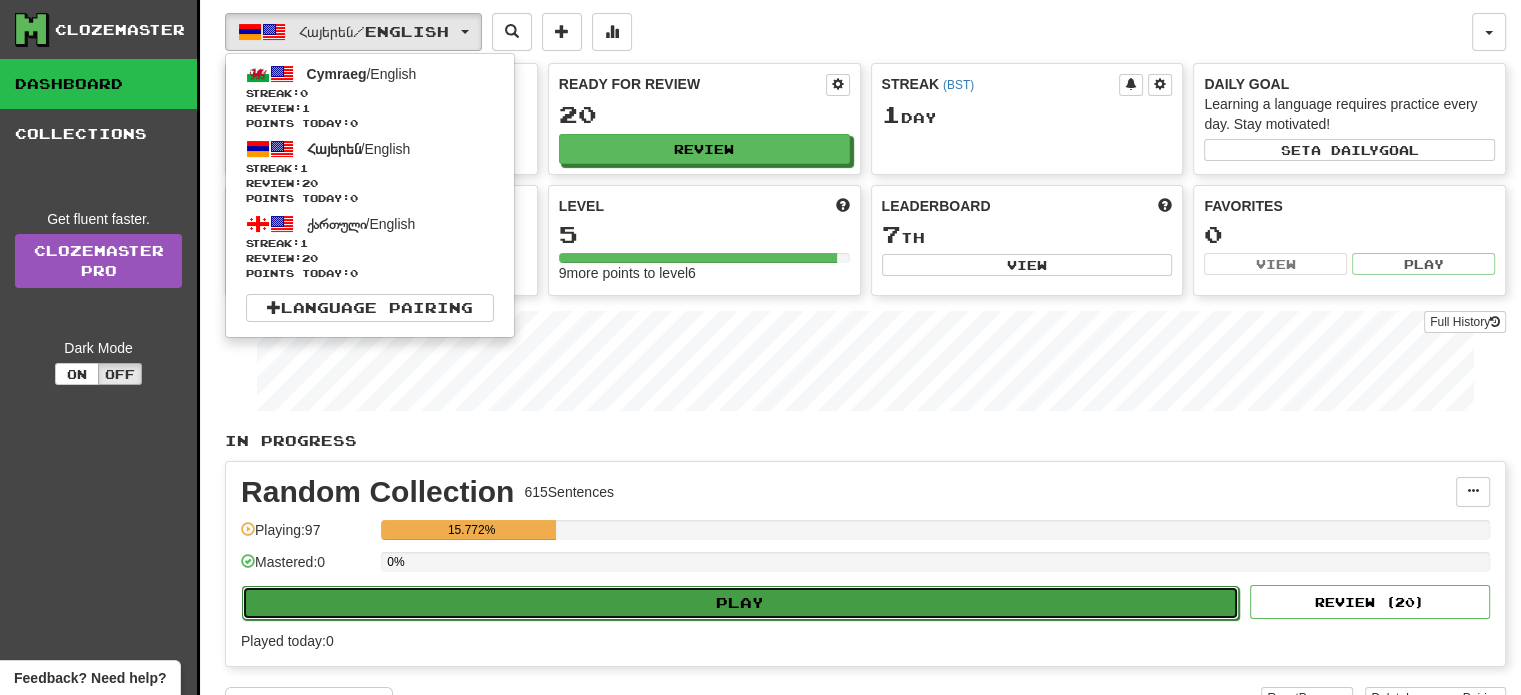 click on "Play" at bounding box center [740, 603] 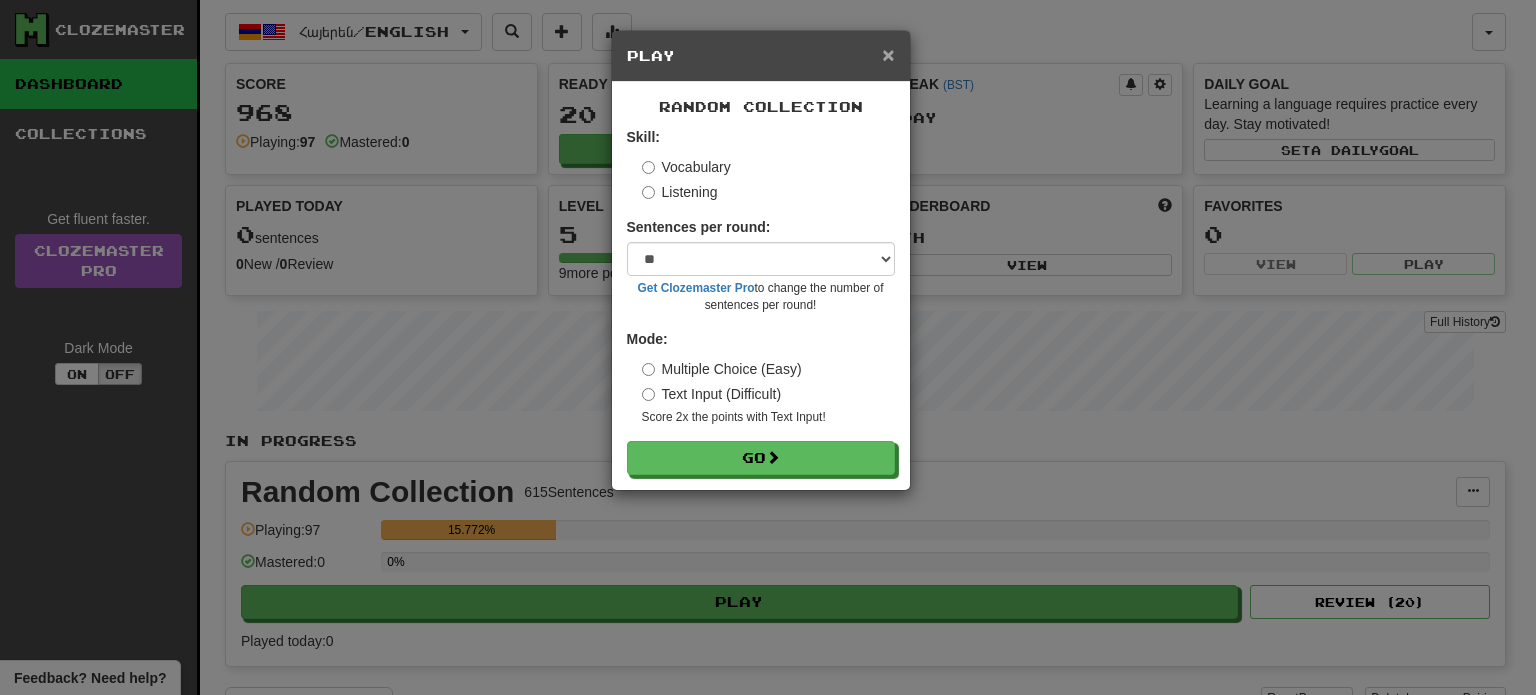click on "×" at bounding box center [888, 54] 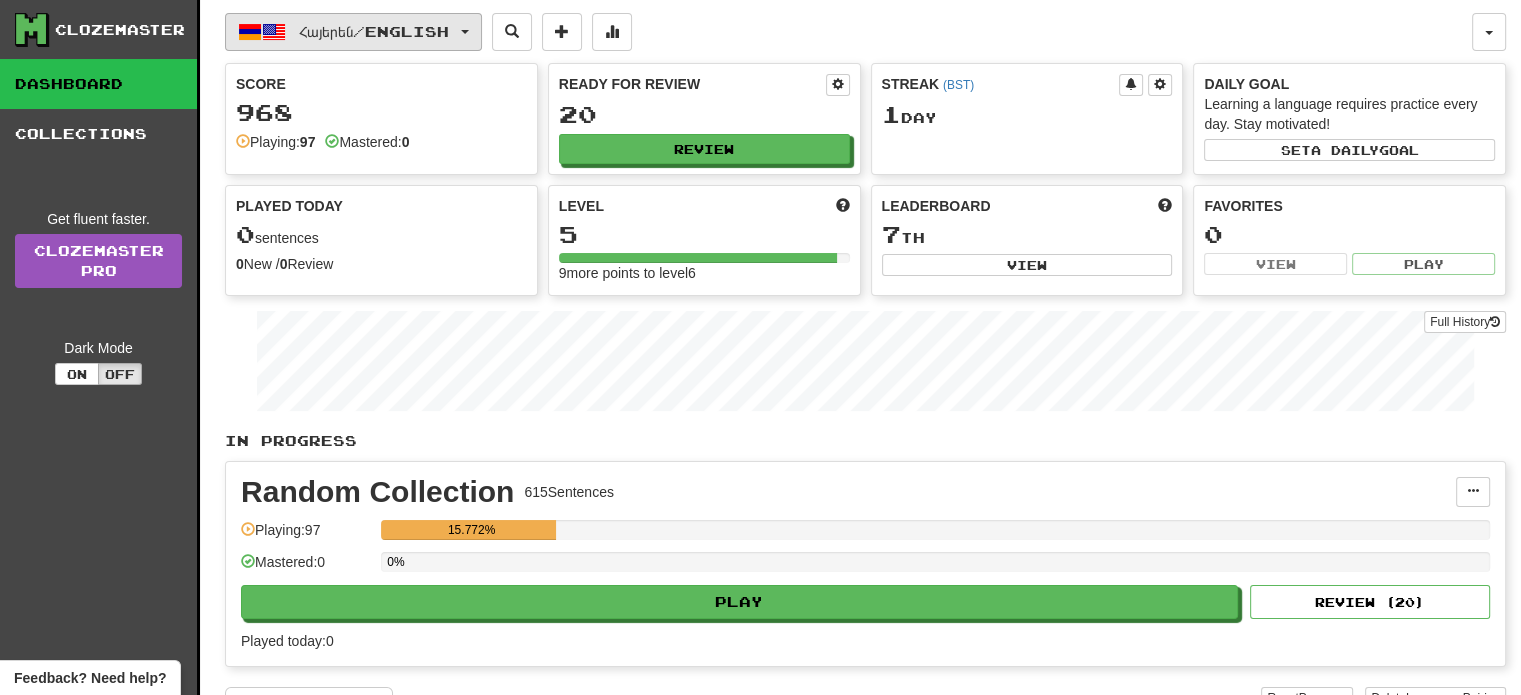 click on "Հայերեն  /  English" at bounding box center [353, 32] 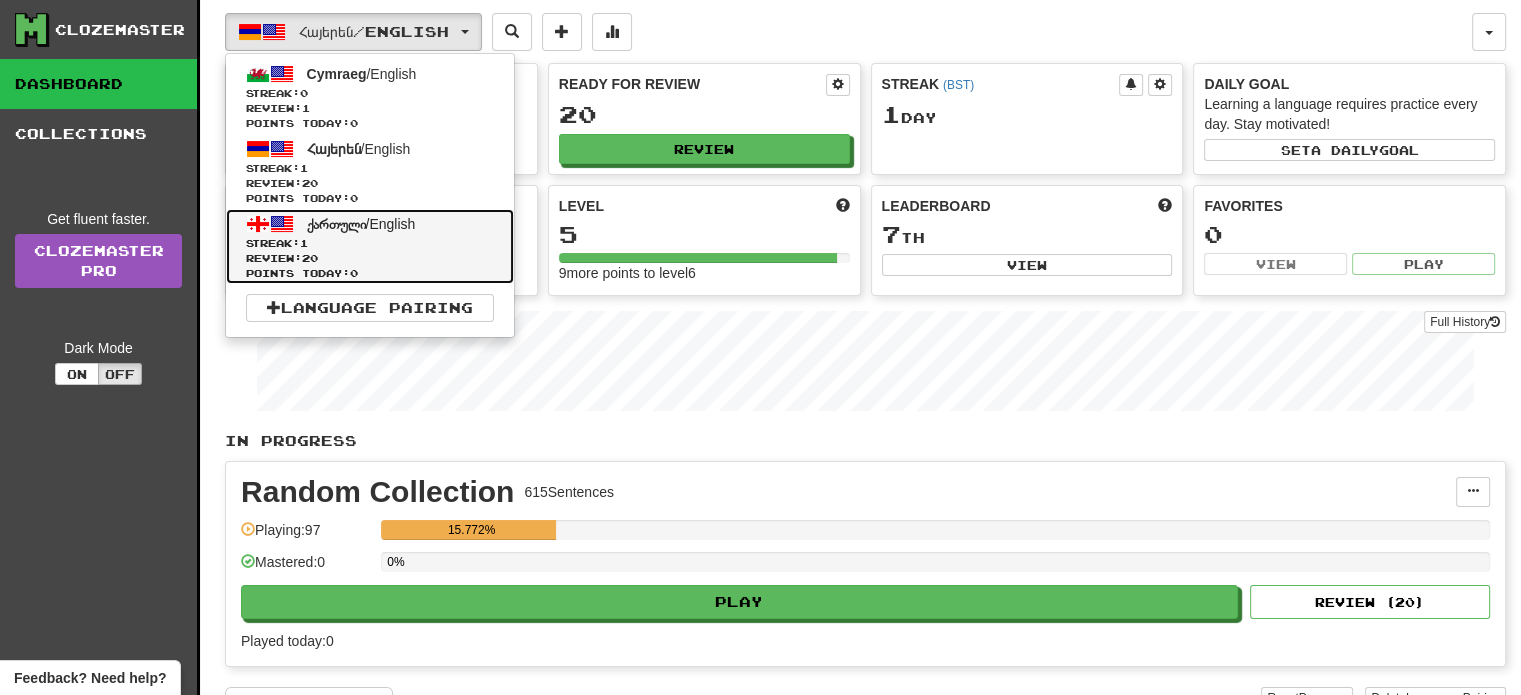 click on "ქართული  /  English" at bounding box center (361, 224) 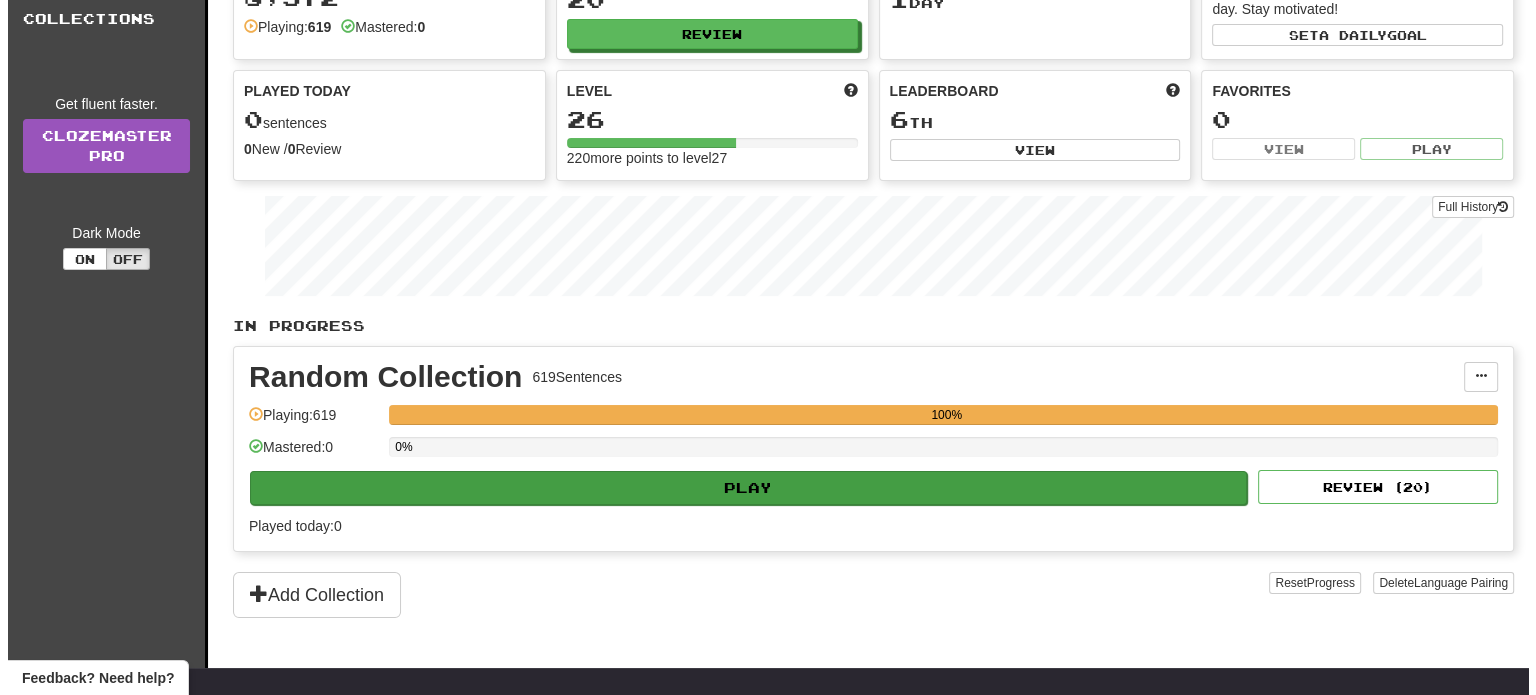 scroll, scrollTop: 134, scrollLeft: 0, axis: vertical 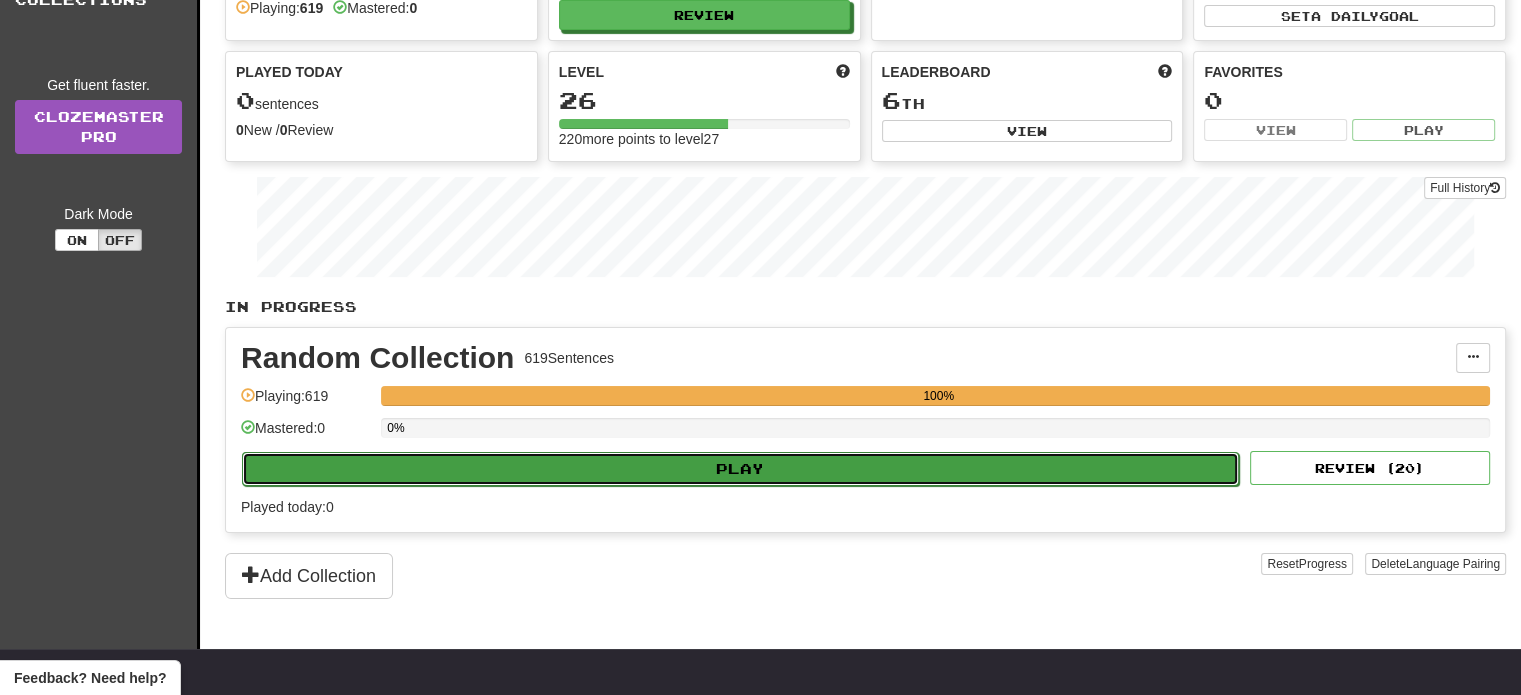 click on "Play" at bounding box center (740, 469) 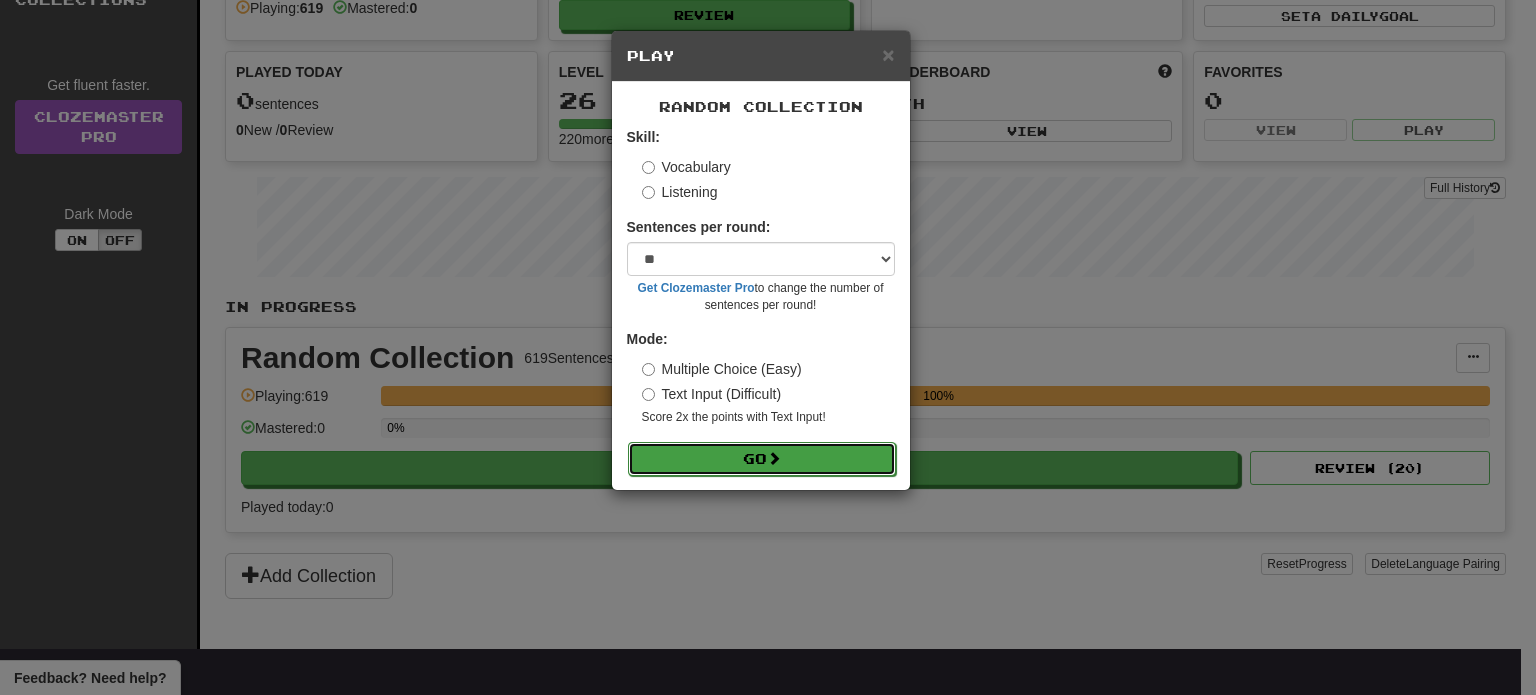 click on "Go" at bounding box center (762, 459) 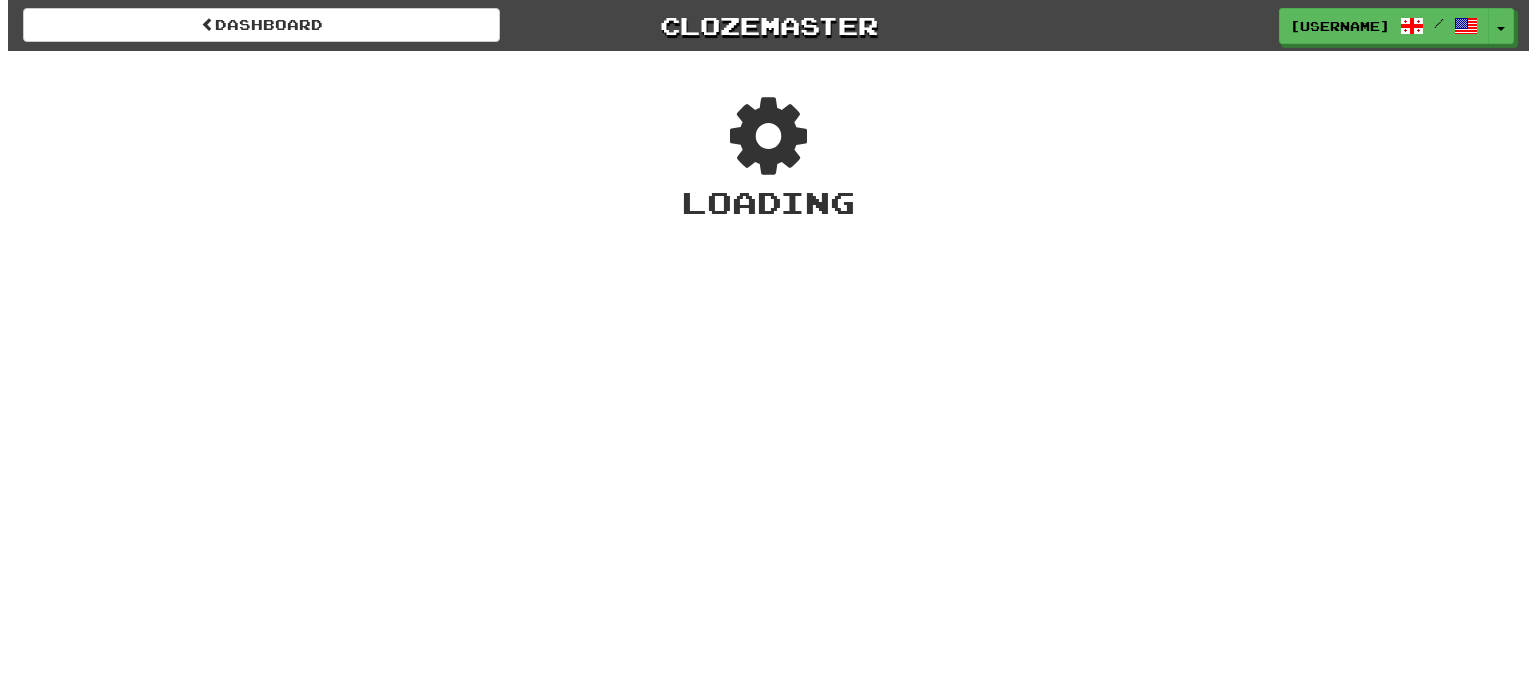 scroll, scrollTop: 0, scrollLeft: 0, axis: both 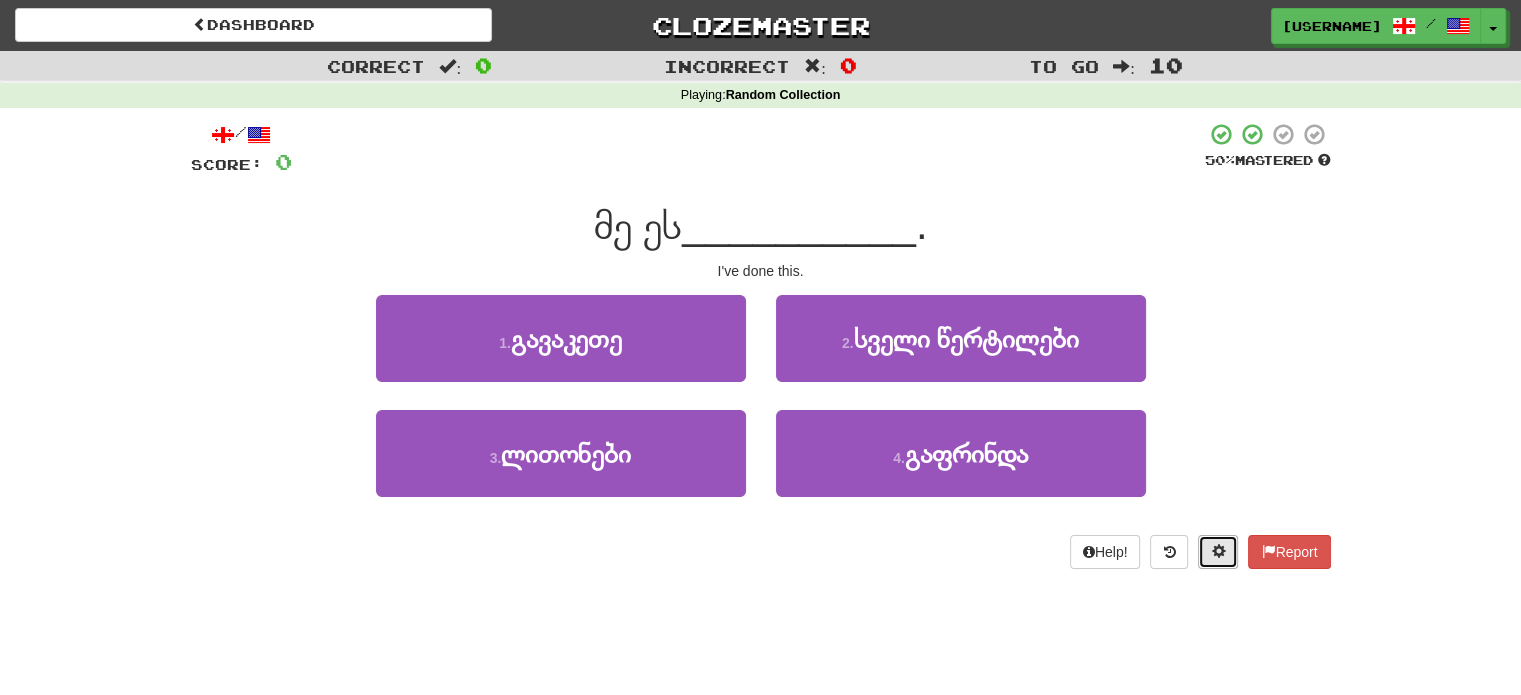 click at bounding box center [1218, 551] 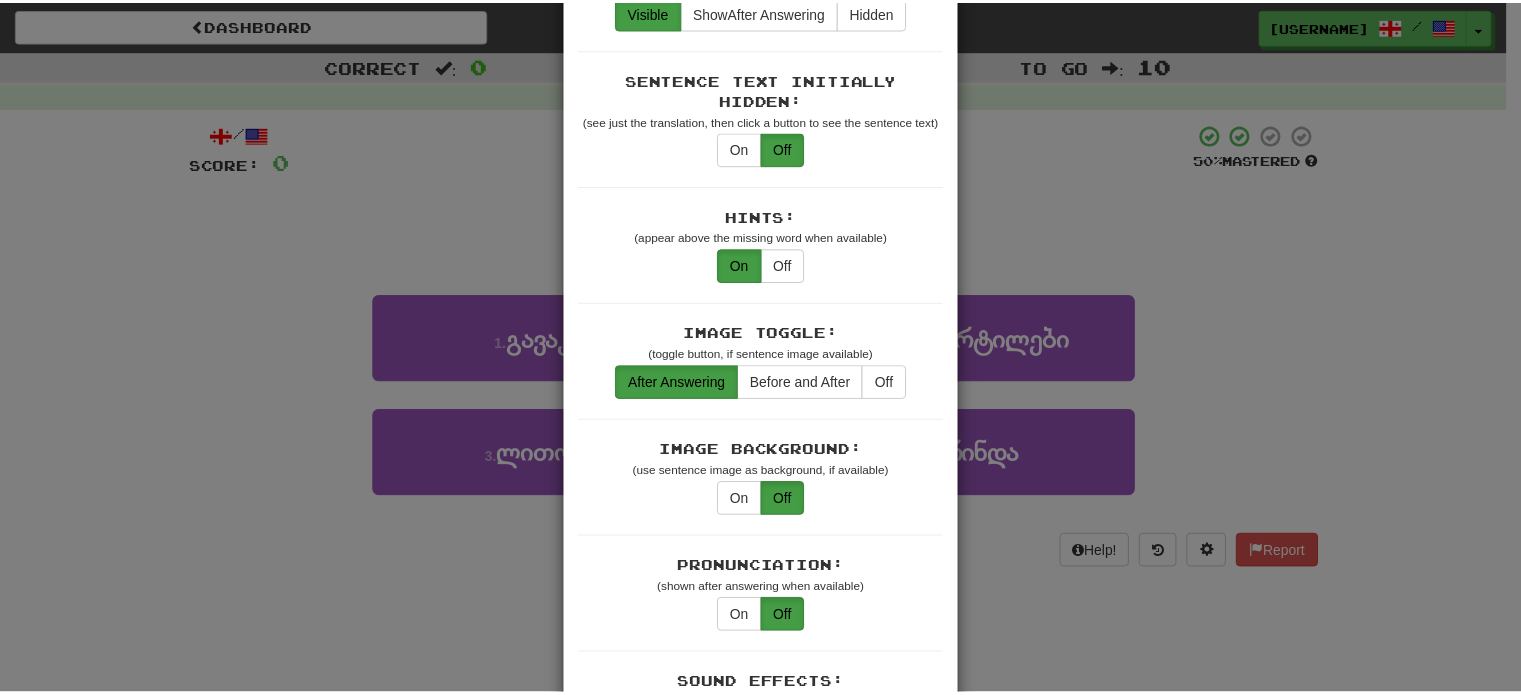 scroll, scrollTop: 0, scrollLeft: 0, axis: both 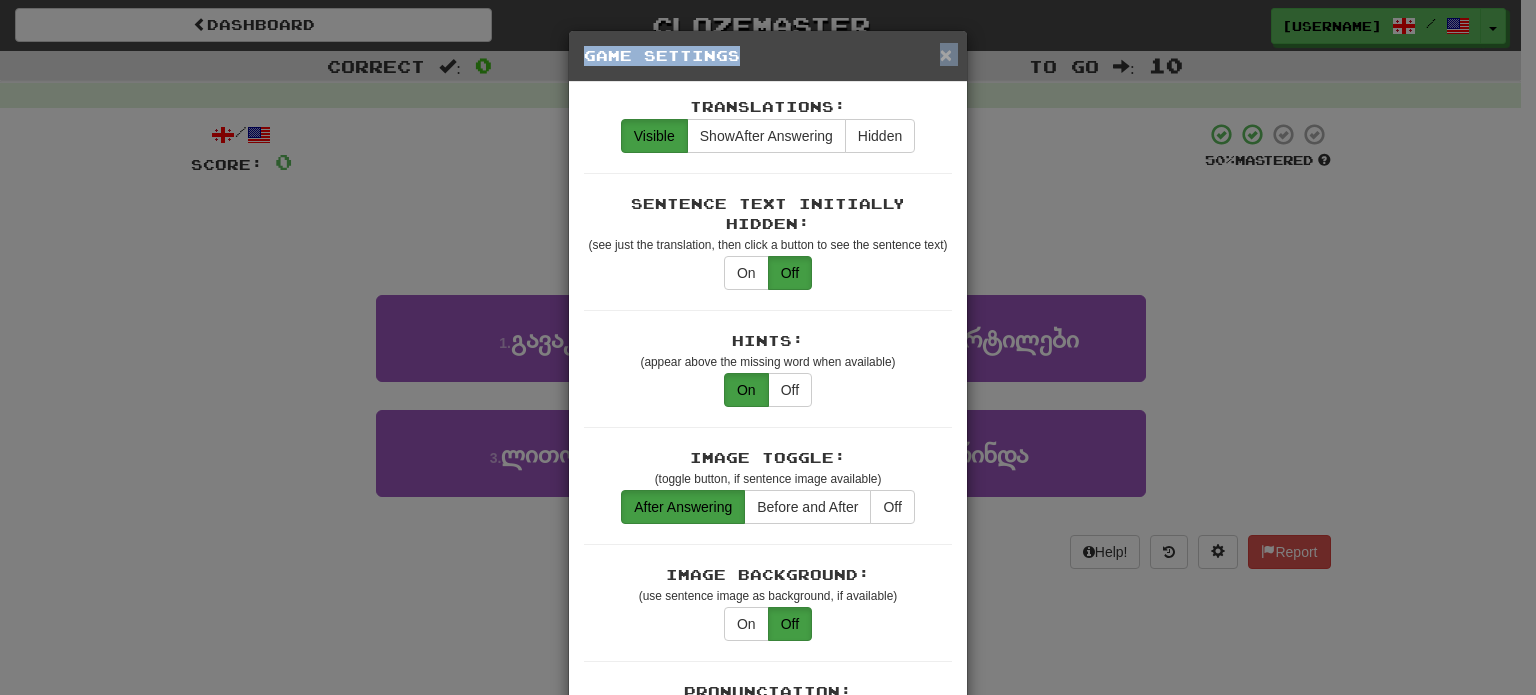 click on "× Game Settings" at bounding box center (768, 56) 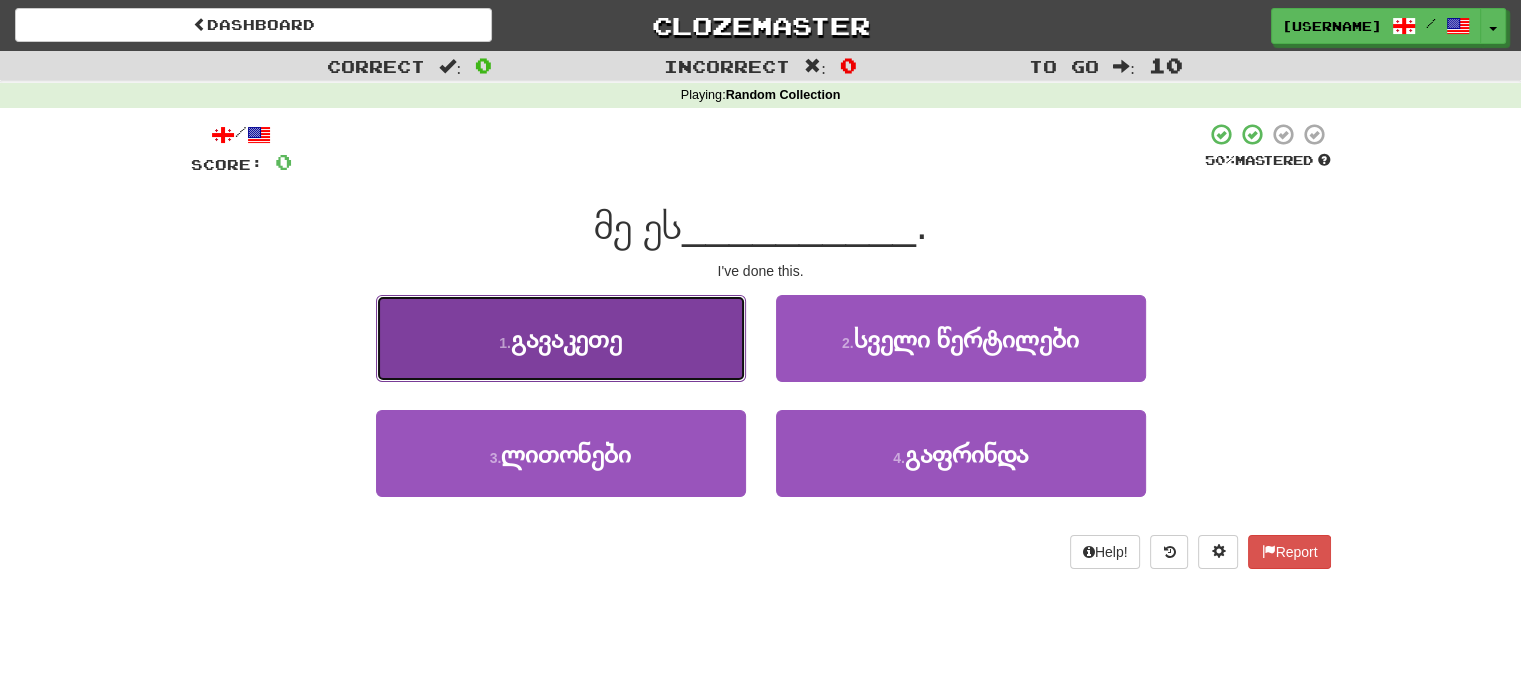 click on "1 .  გავაკეთე" at bounding box center (561, 338) 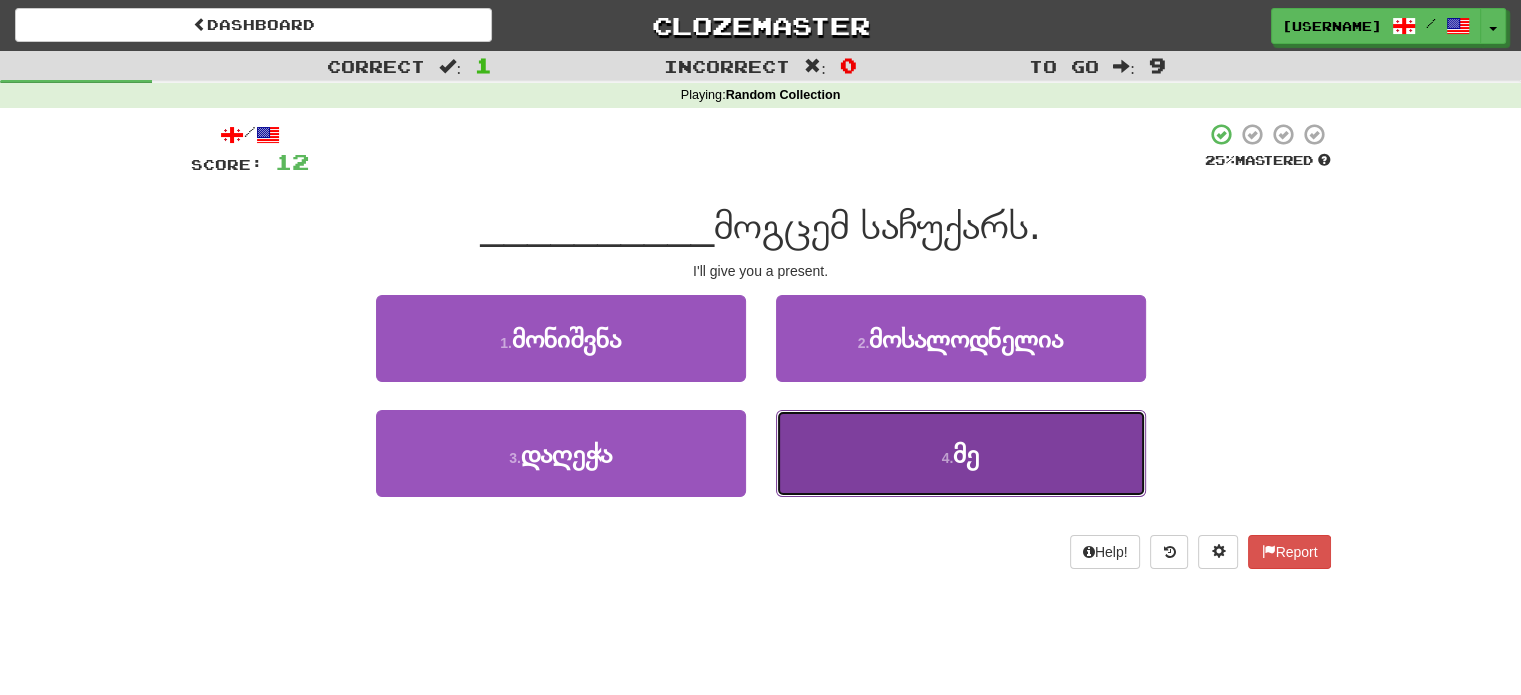 click on "4 .  მე" at bounding box center [961, 453] 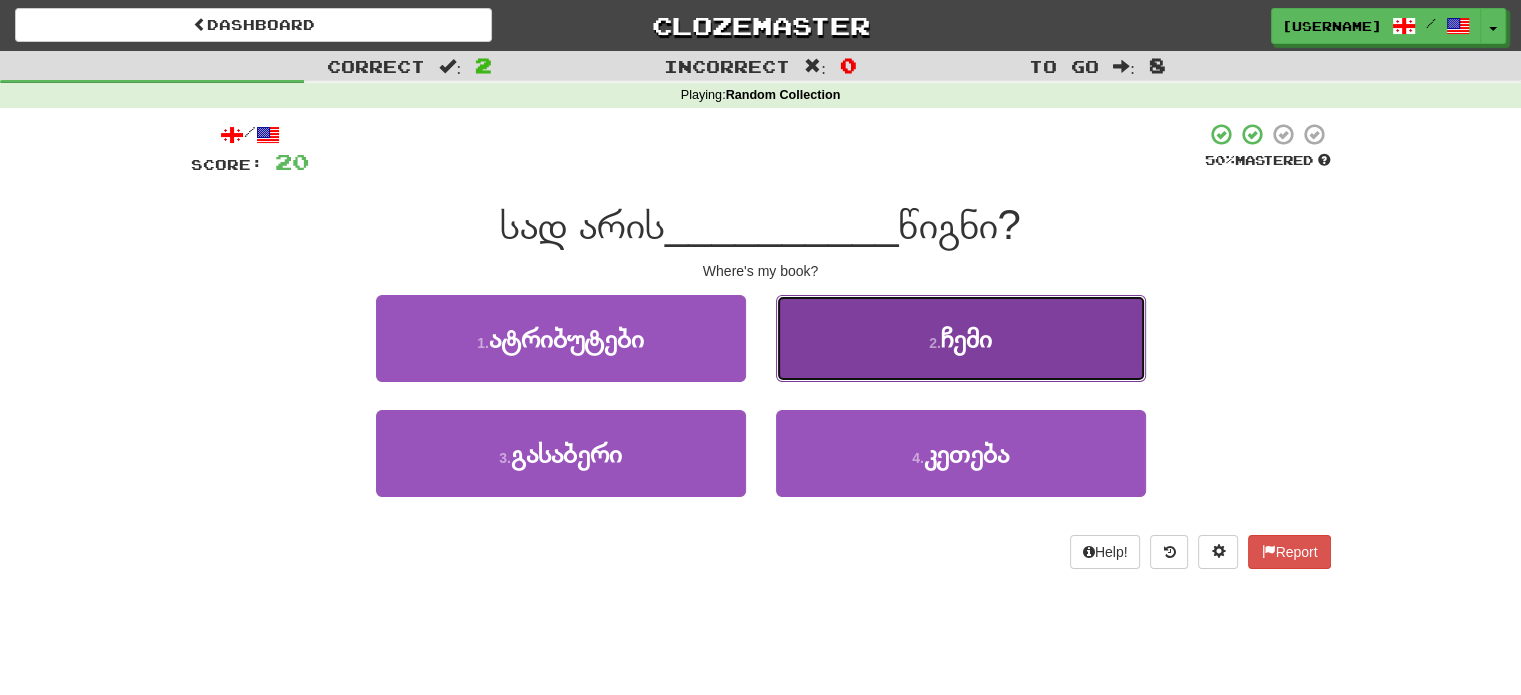 click on "2 .  ჩემი" at bounding box center (961, 338) 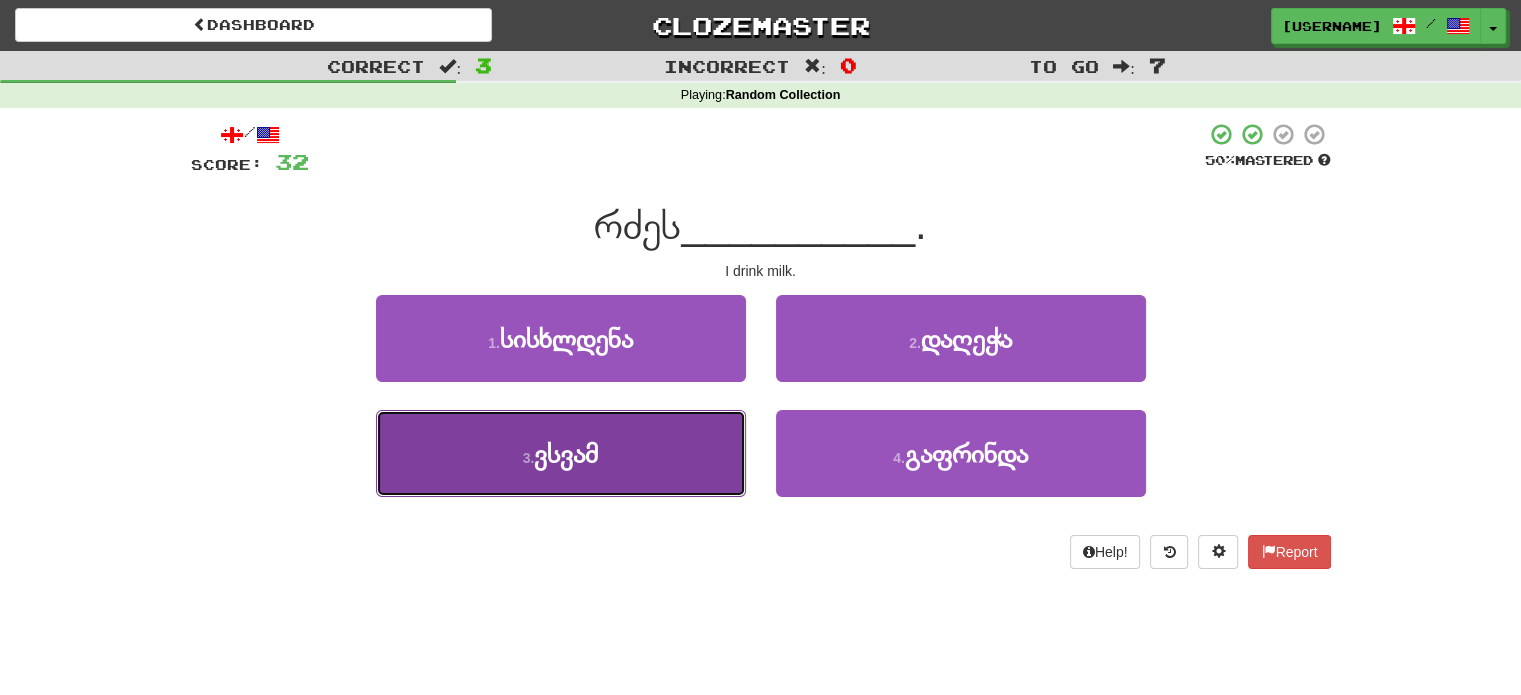 click on "3 .  ვსვამ" at bounding box center (561, 453) 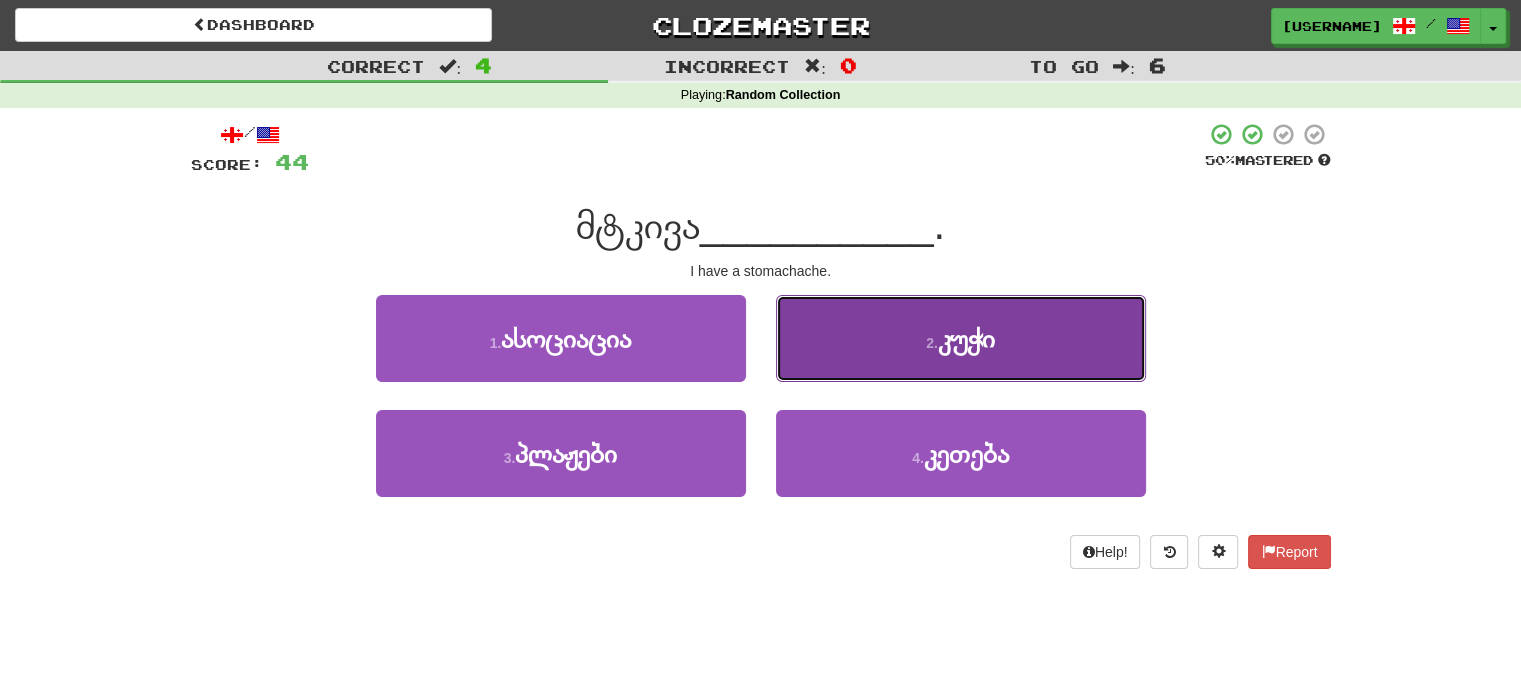 click on "2 .  კუჭი" at bounding box center [961, 338] 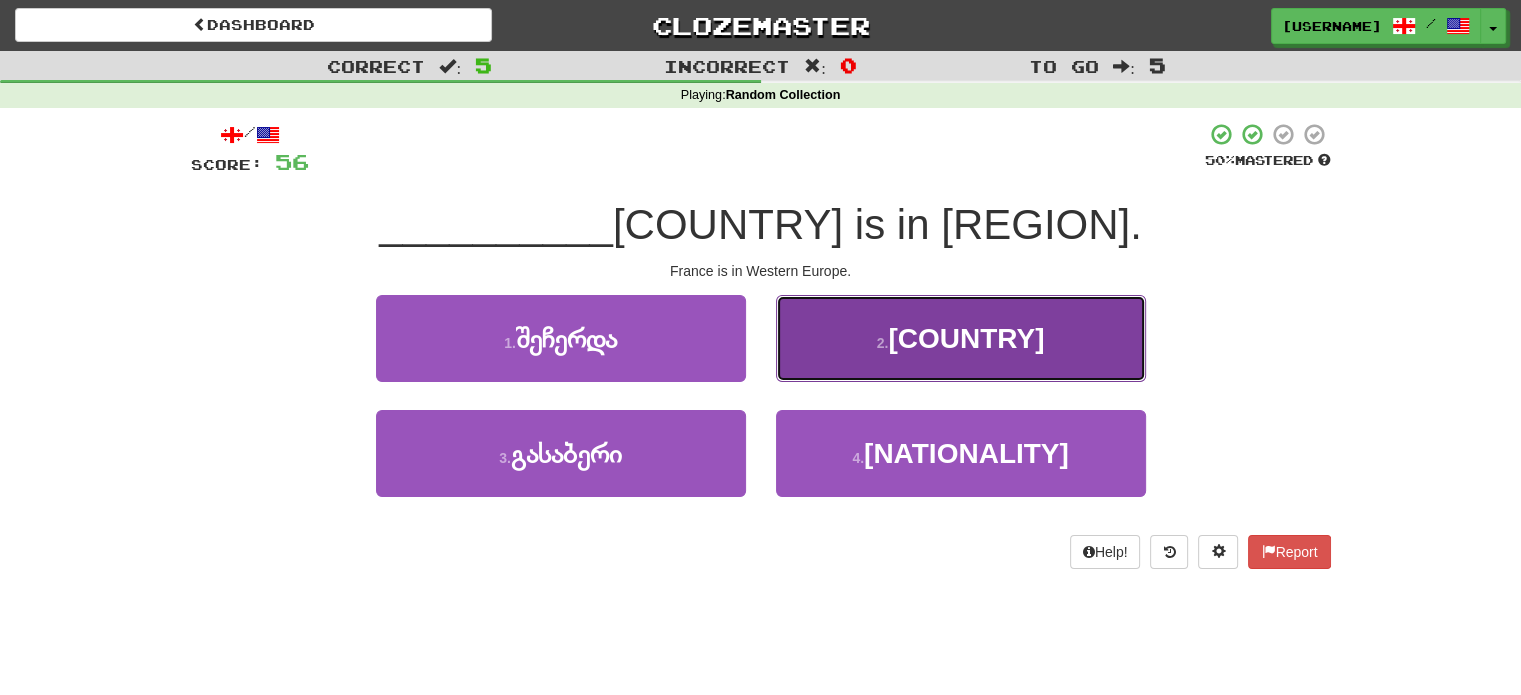click on "2 .  საფრანგეთი" at bounding box center (961, 338) 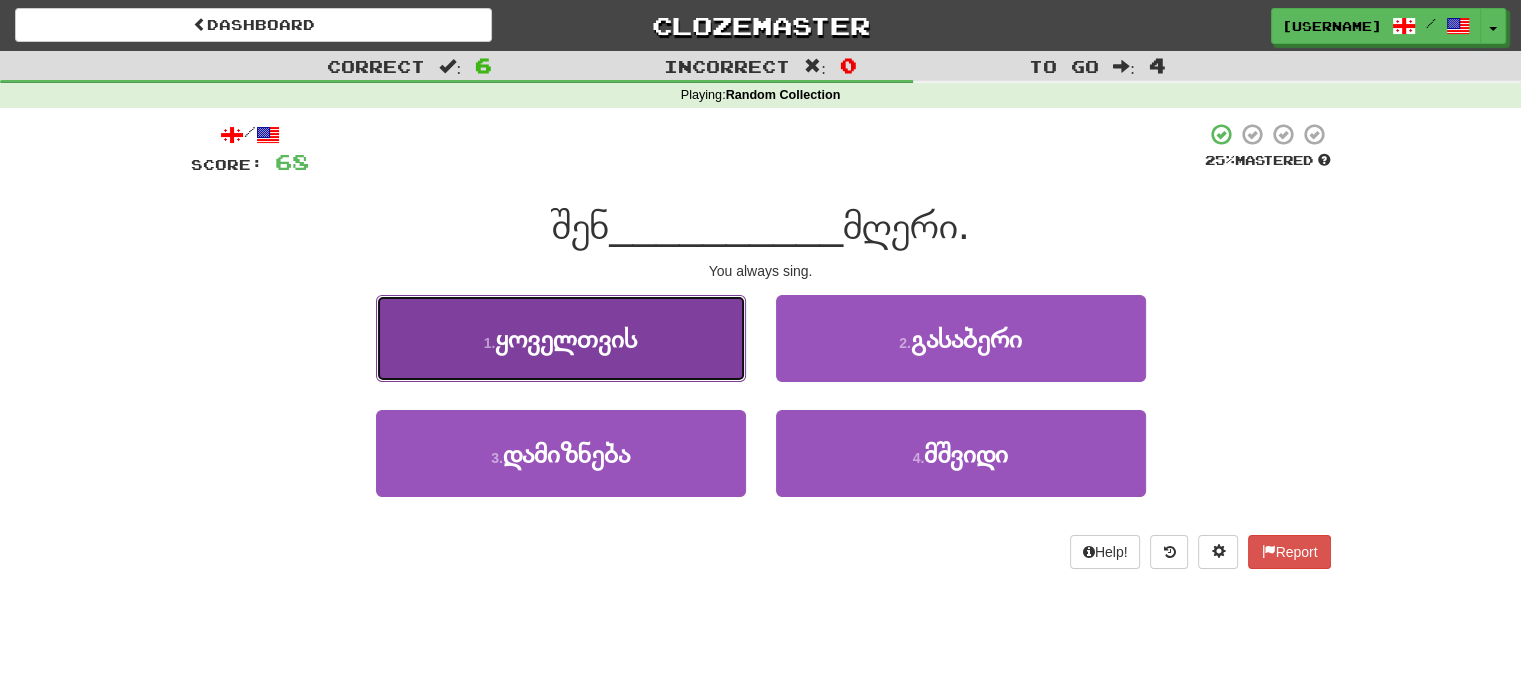 click on "1 .  ყოველთვის" at bounding box center (561, 338) 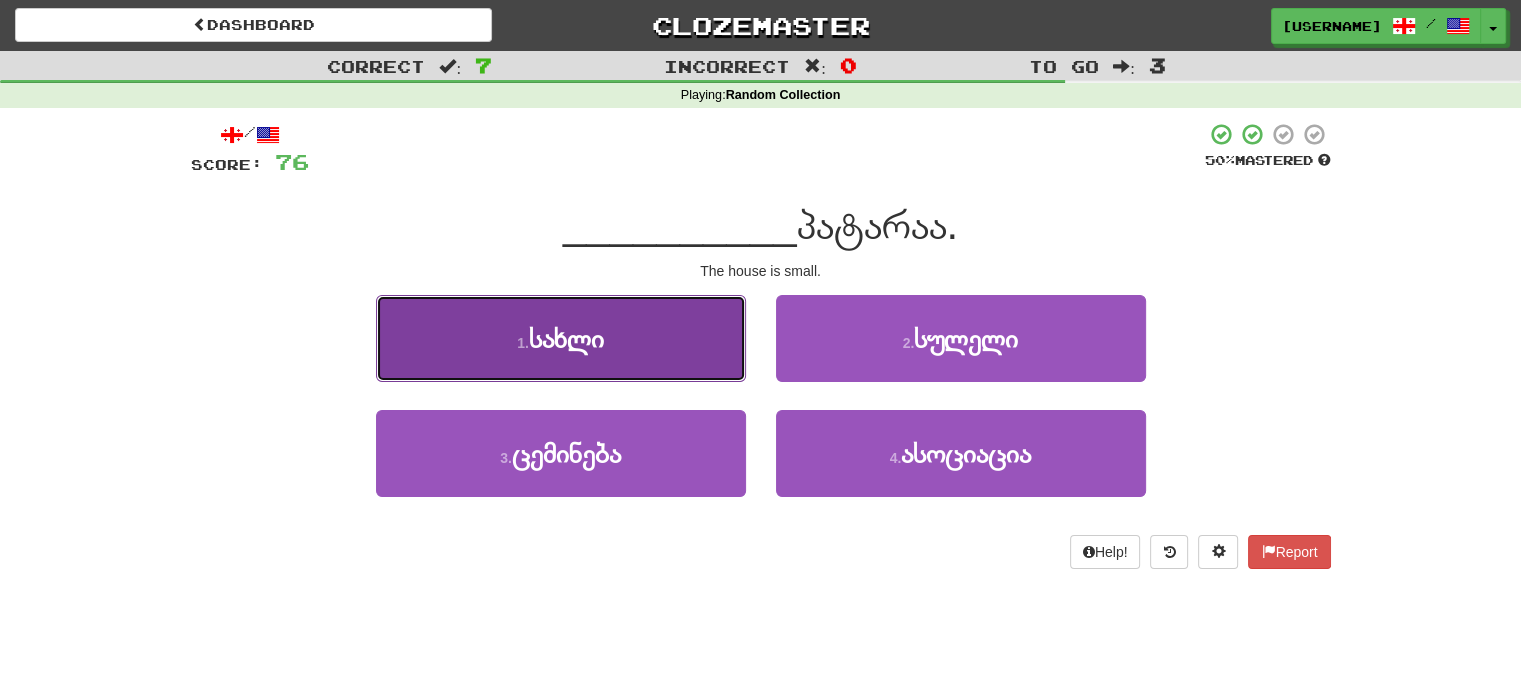 click on "1 .  სახლი" at bounding box center [561, 338] 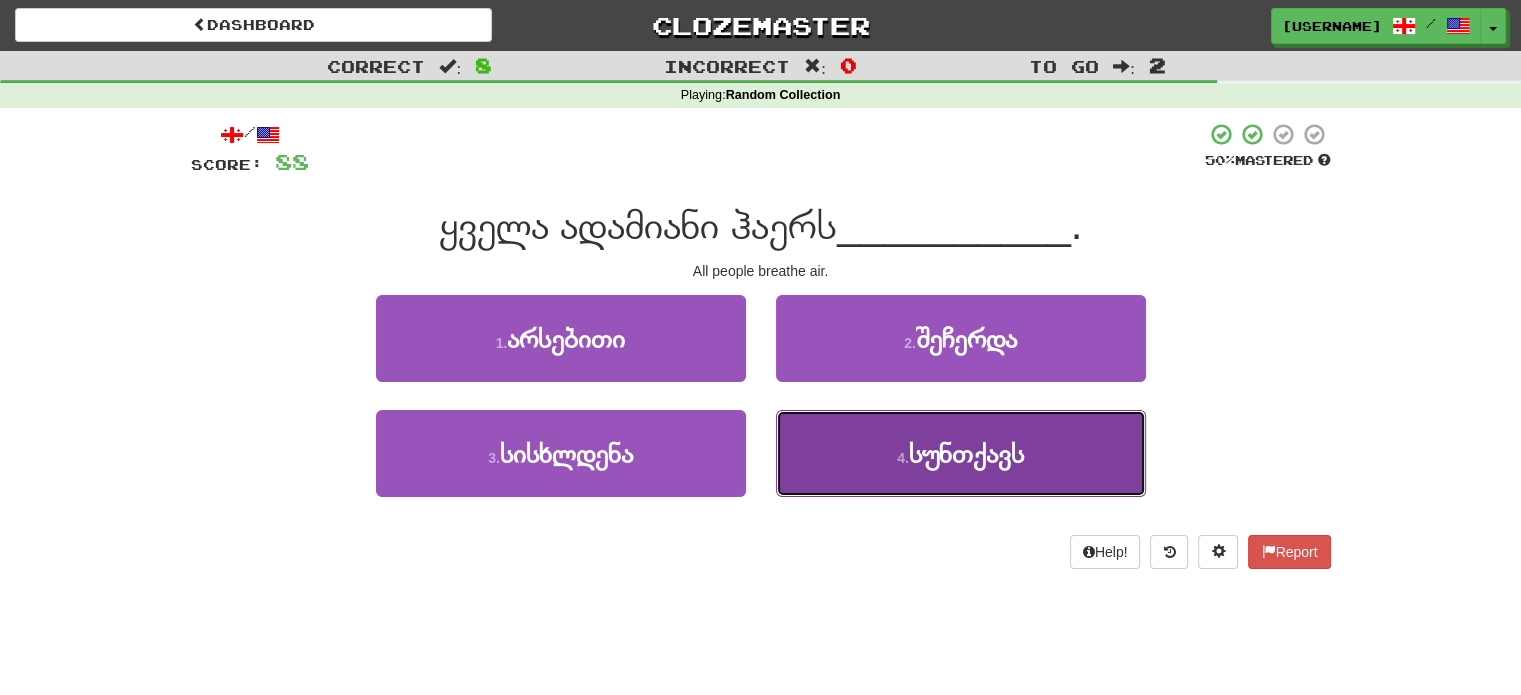 click on "4 .  სუნთქავს" at bounding box center (961, 453) 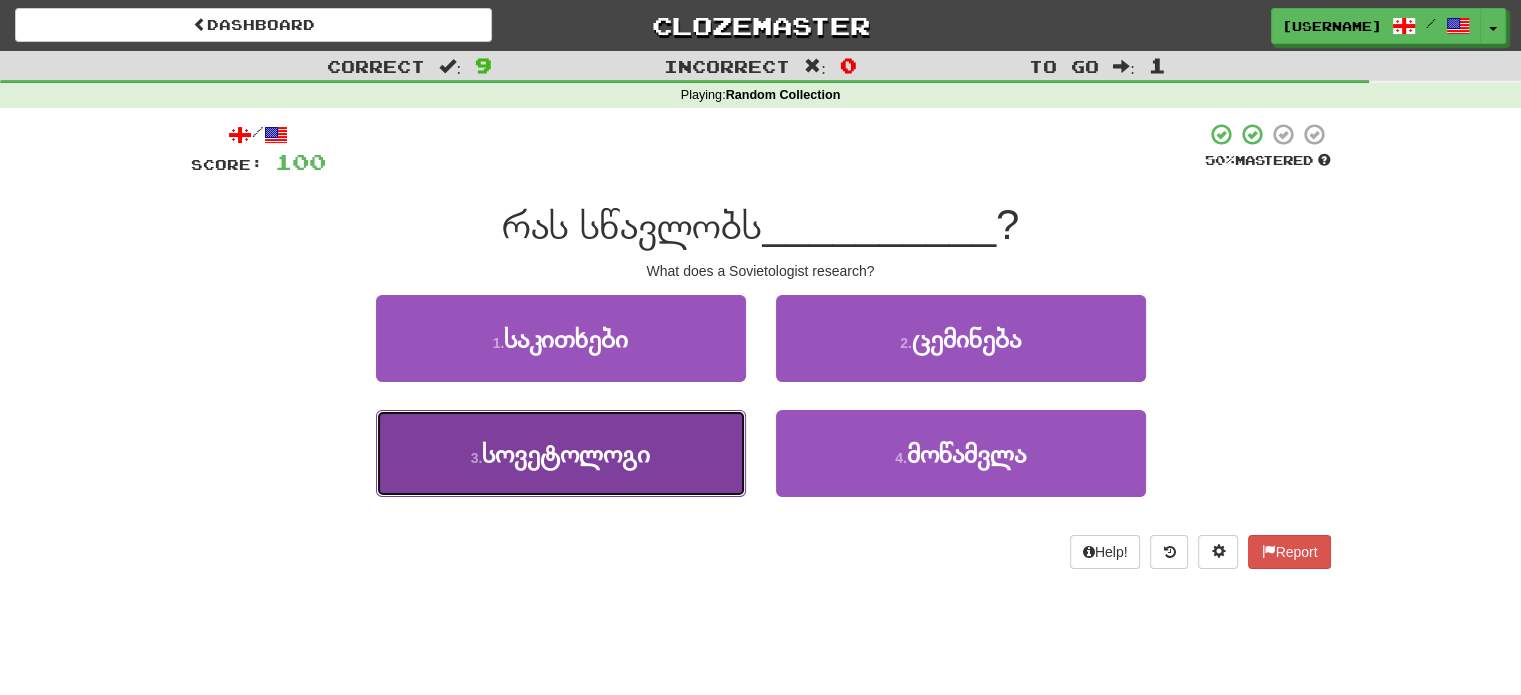 click on "3 .  სოვეტოლოგი" at bounding box center (561, 453) 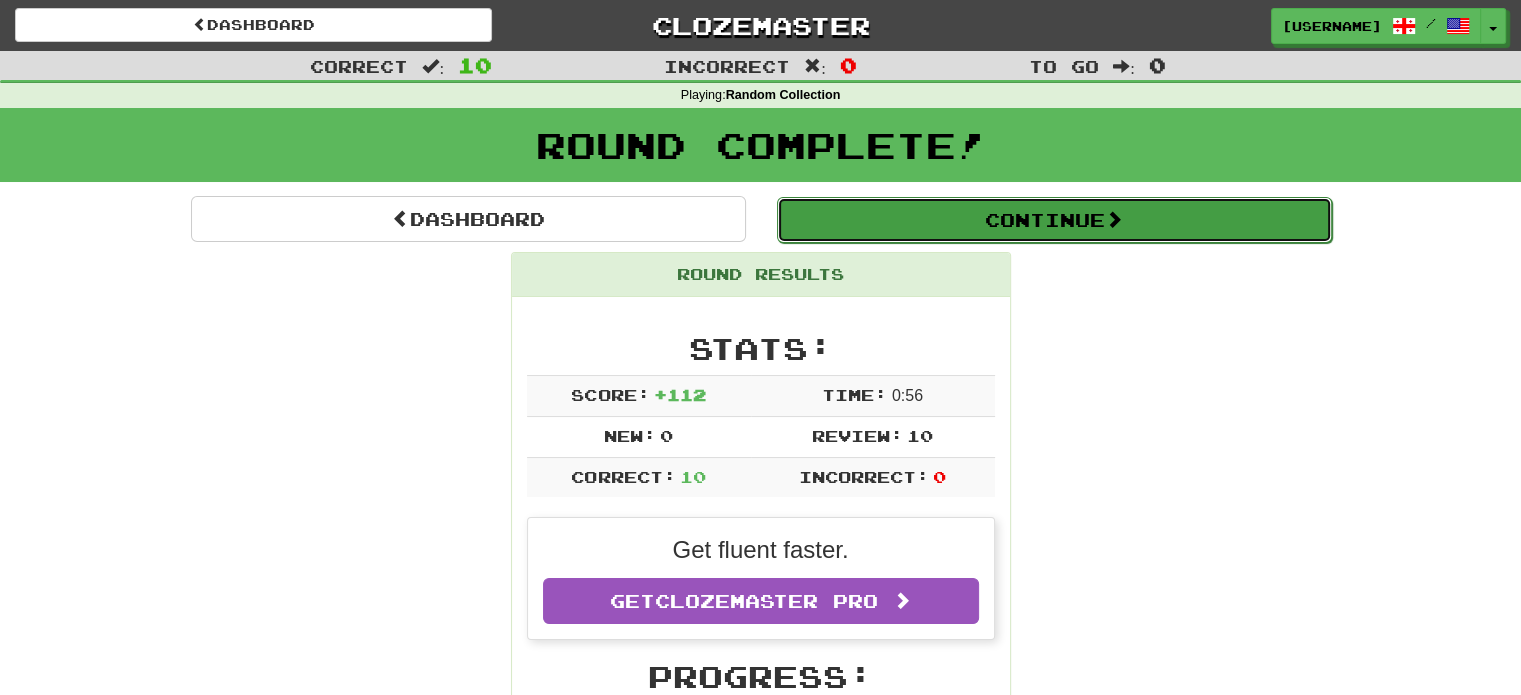 click on "Continue" at bounding box center (1054, 220) 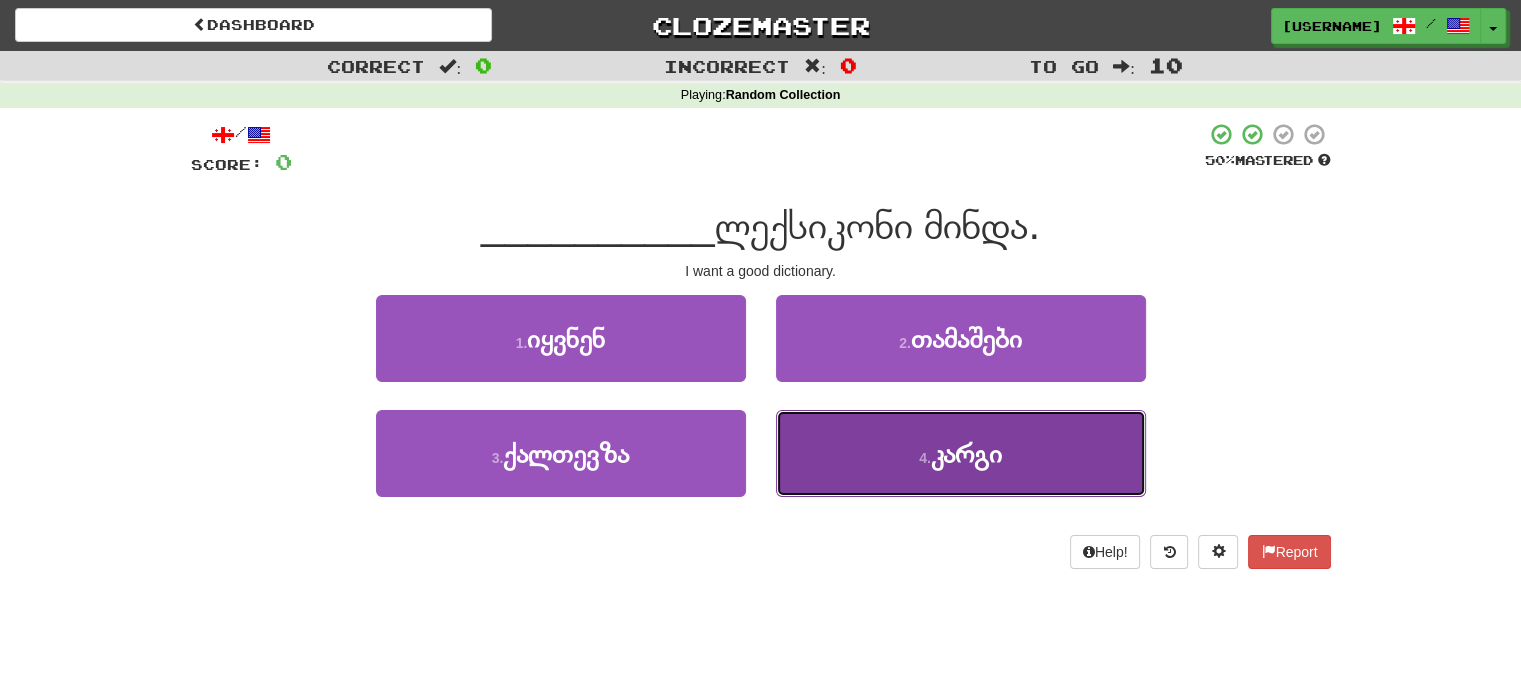 click on "4 .  კარგი" at bounding box center [961, 453] 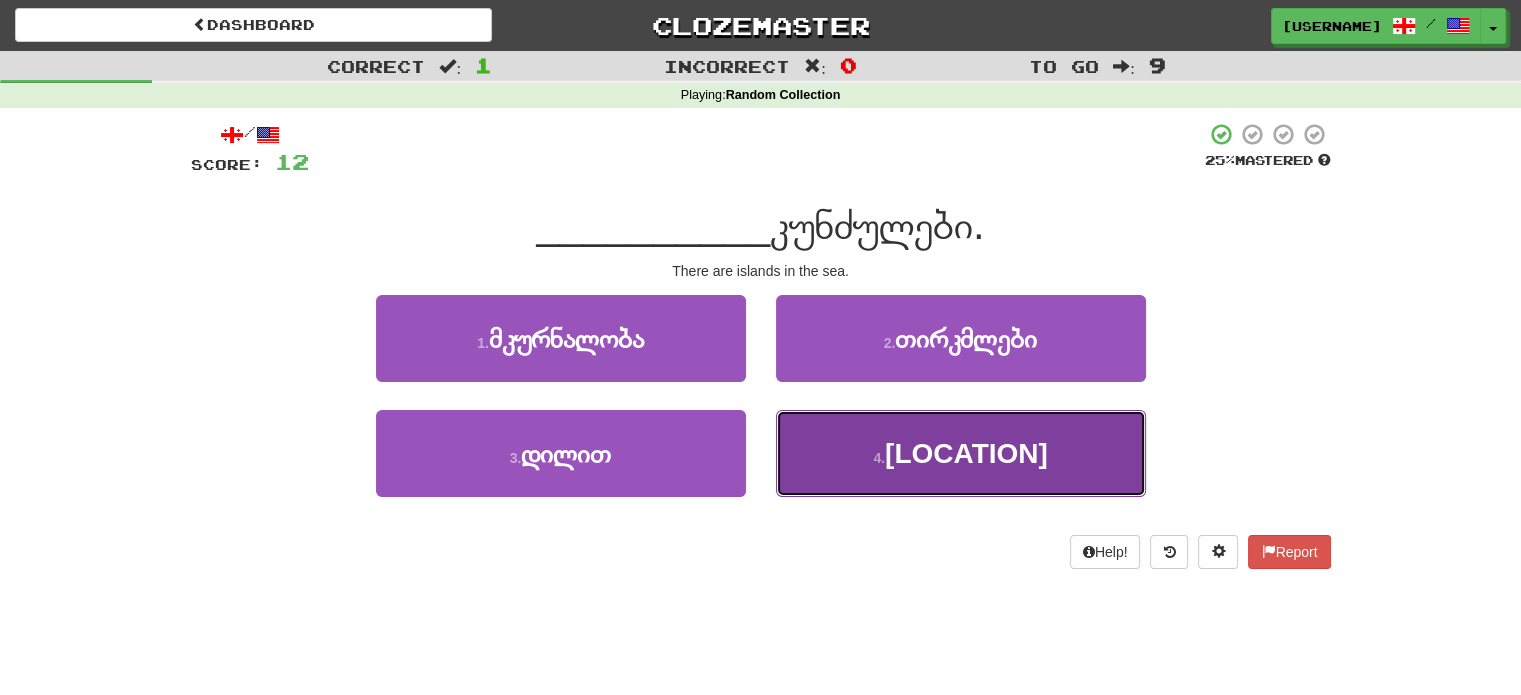 click on "4 .  ზღვაშია" at bounding box center (961, 453) 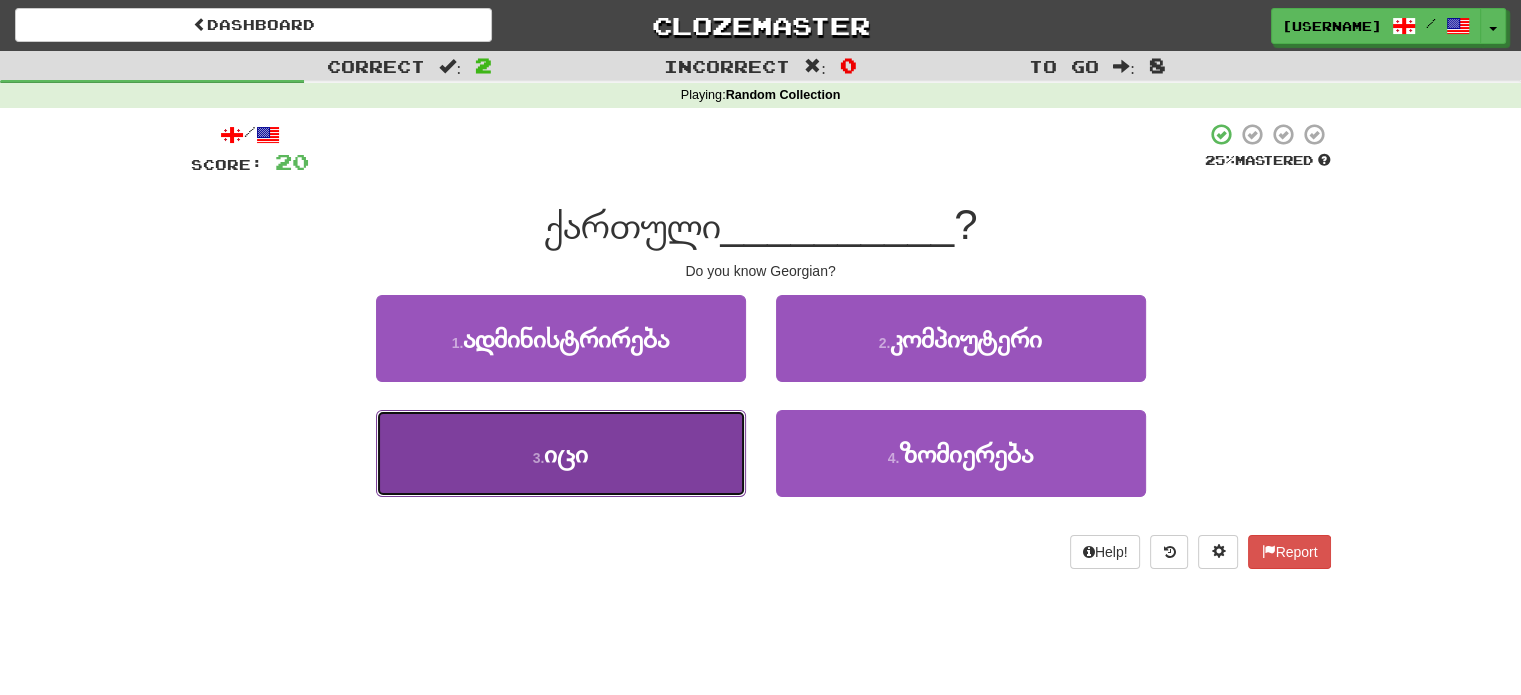 click on "3 .  იცი" at bounding box center (561, 453) 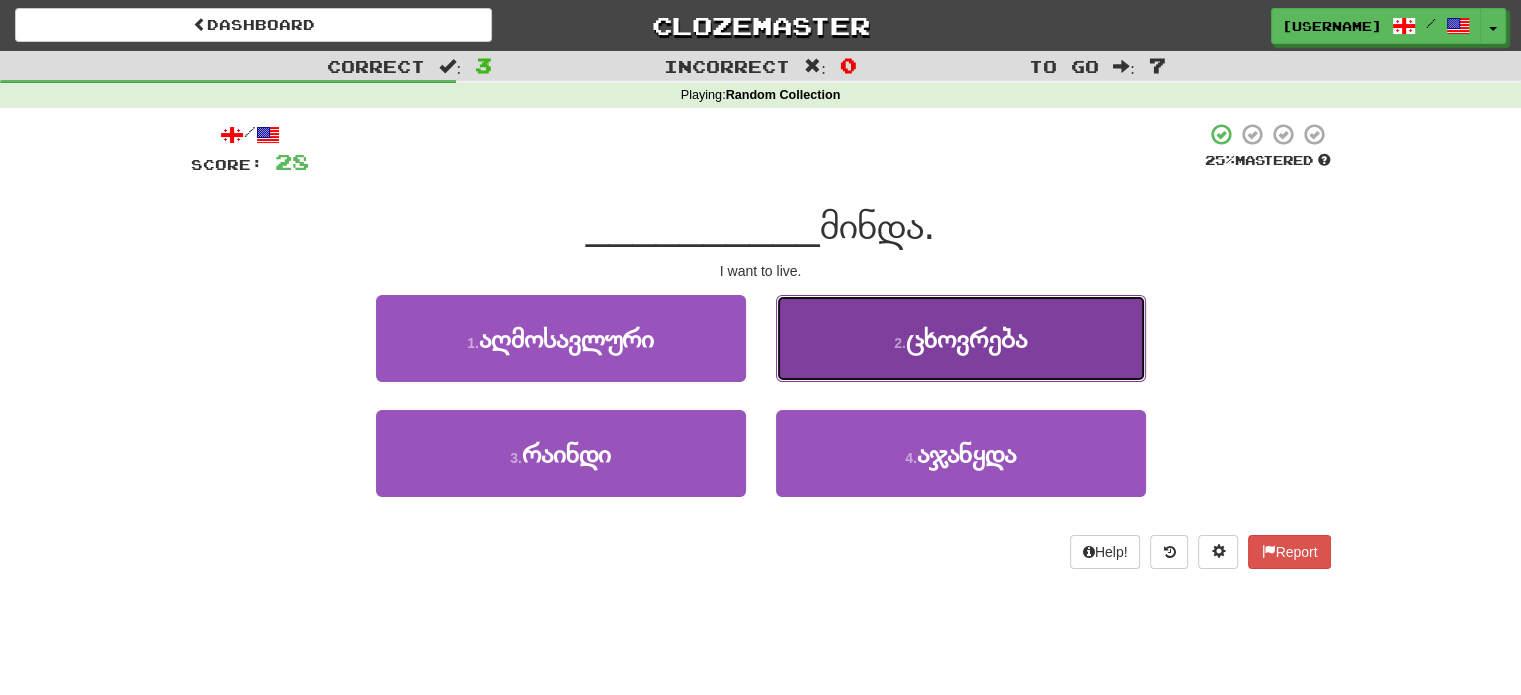 click on "2 .  ცხოვრება" at bounding box center (961, 338) 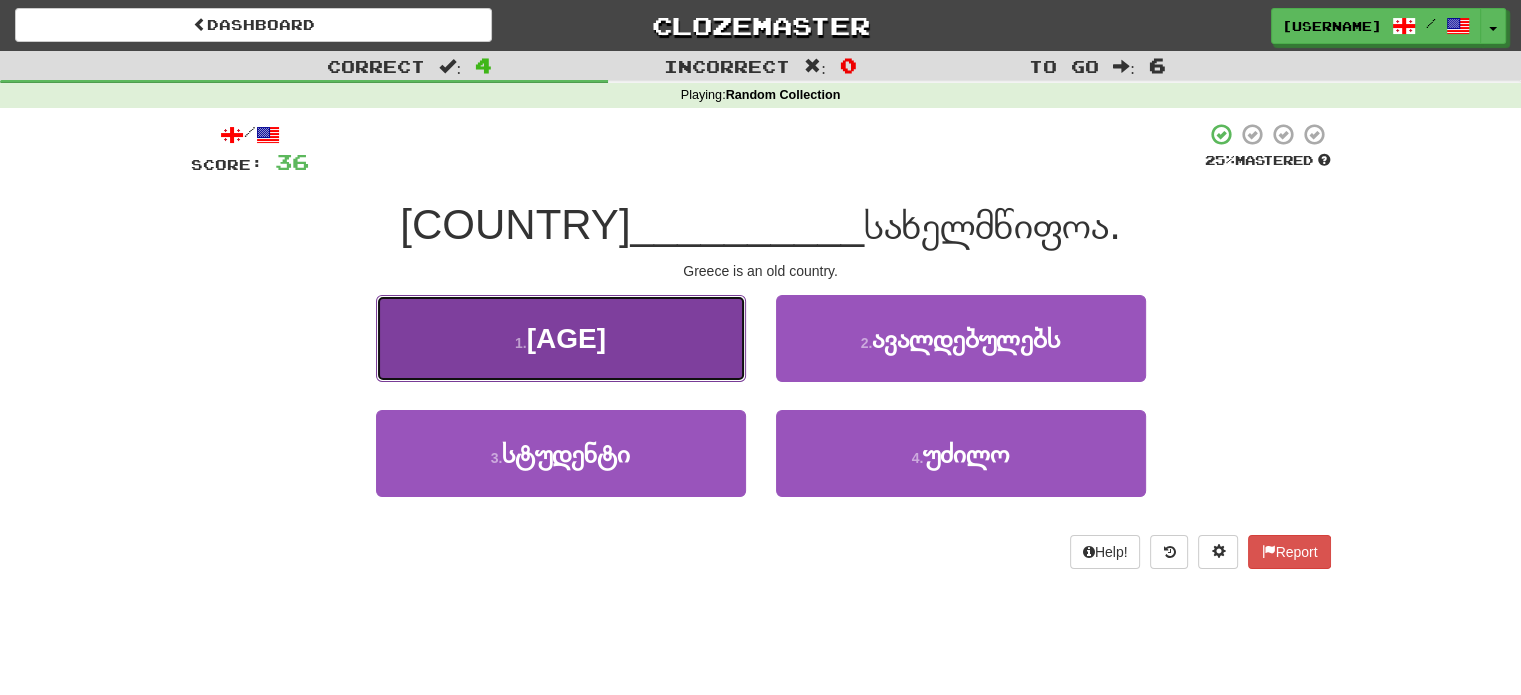 click on "1 .  ძველი" at bounding box center (561, 338) 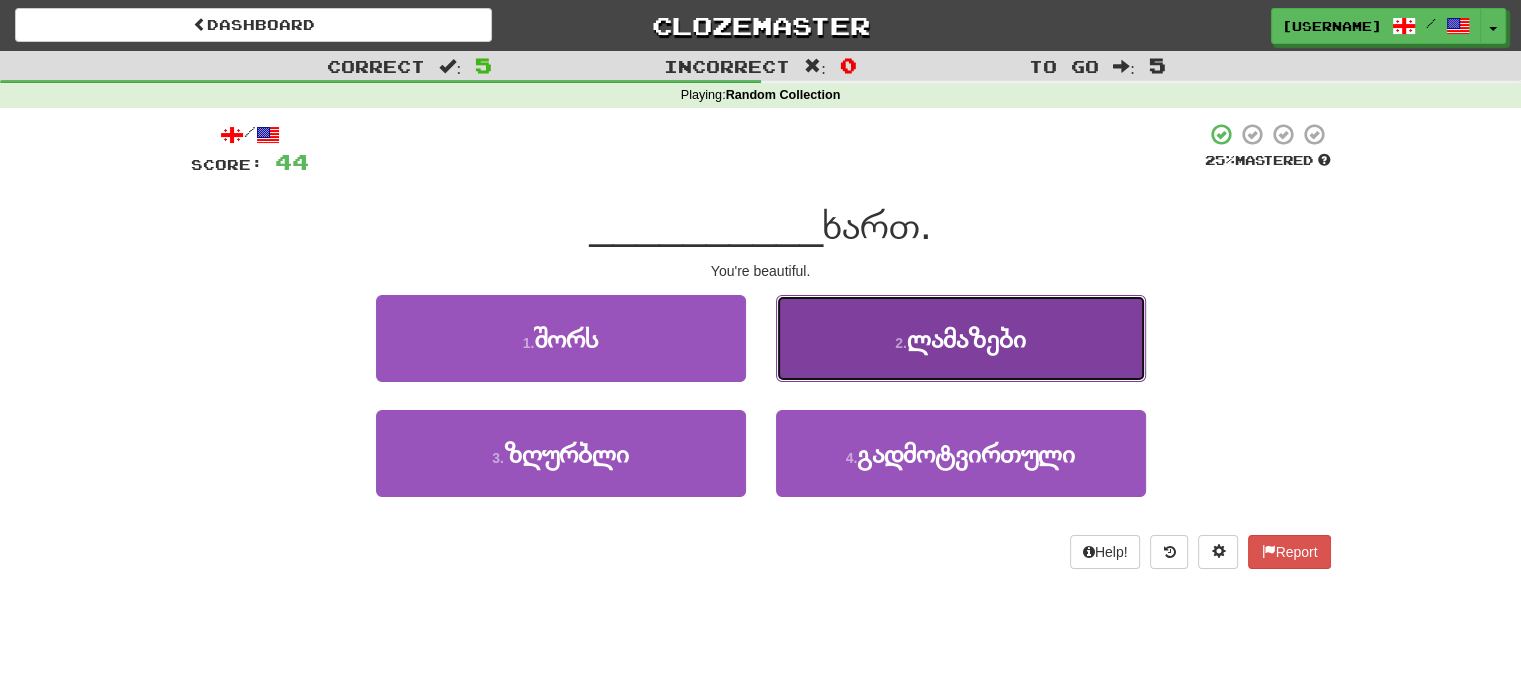 click on "2 .  ლამაზები" at bounding box center (961, 338) 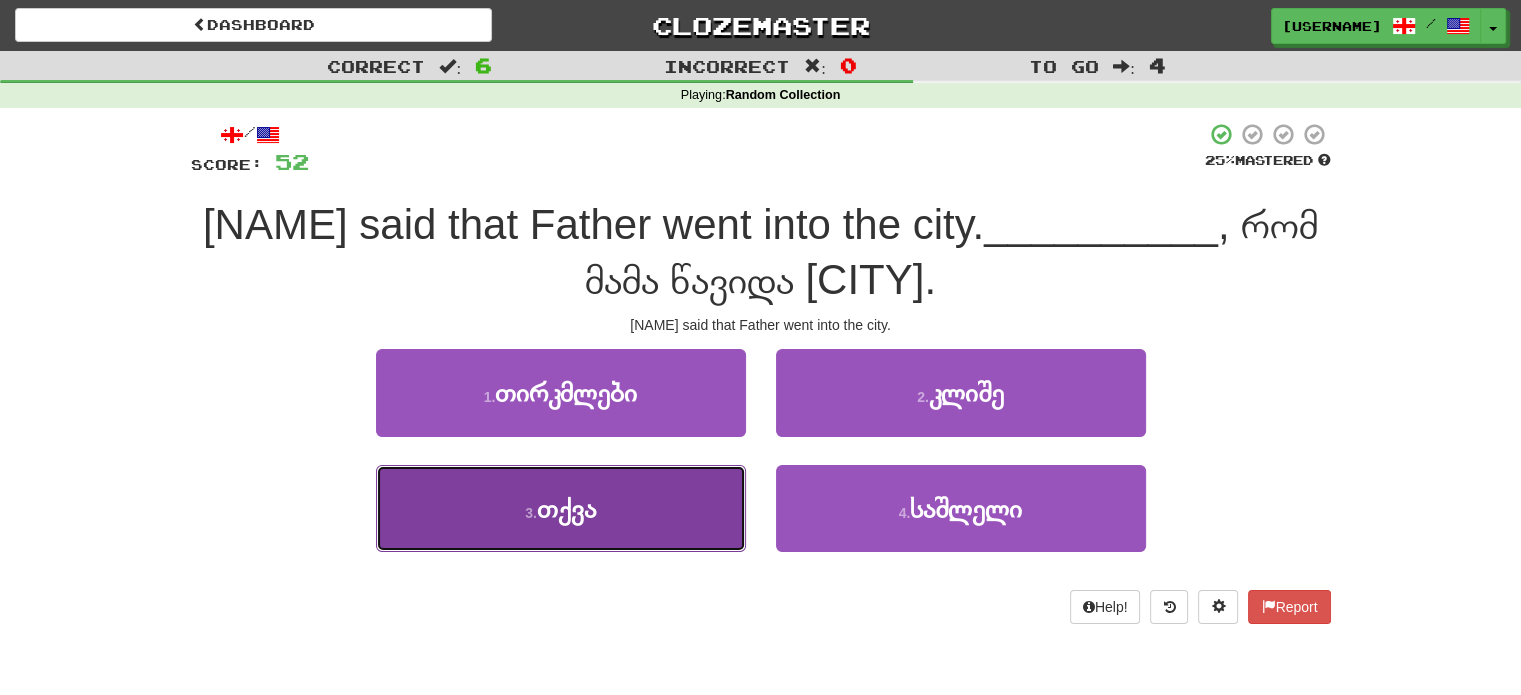 click on "3 .  თქვა" at bounding box center [561, 508] 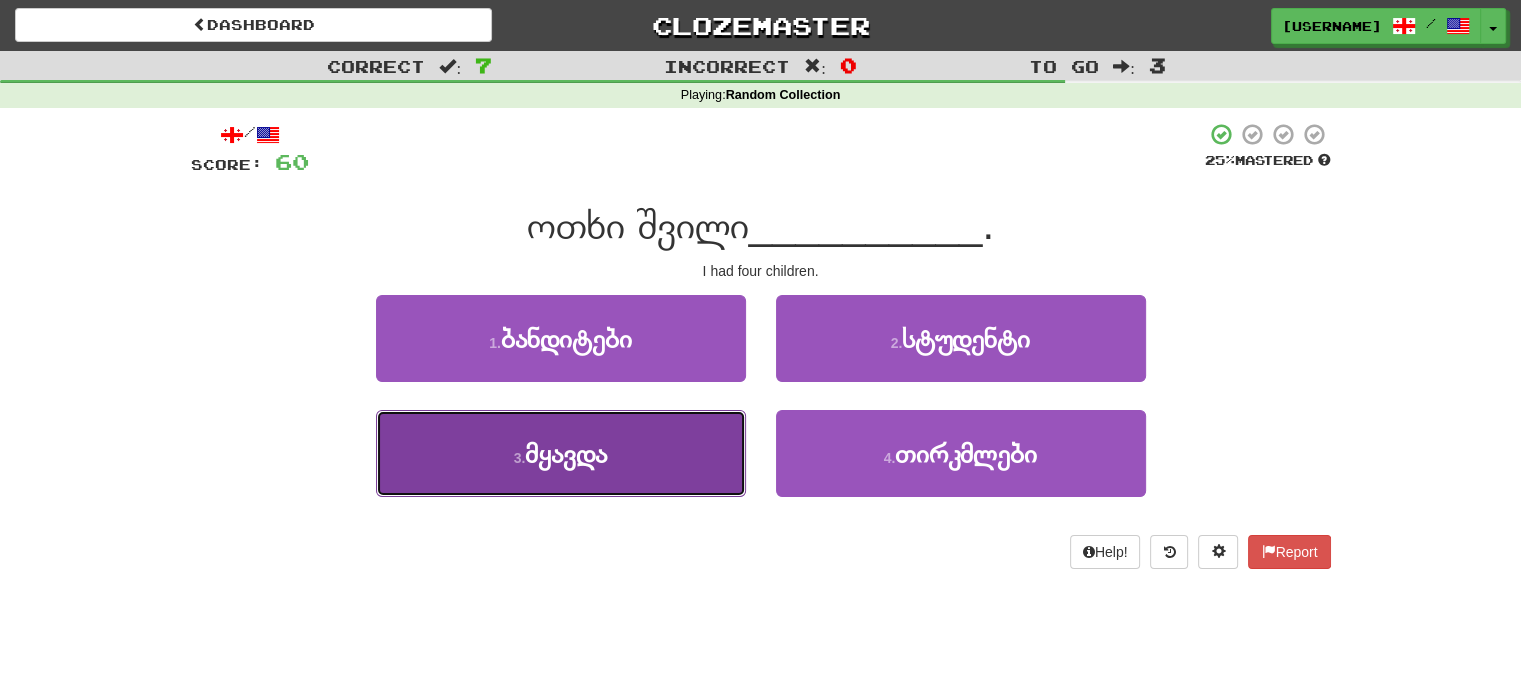 click on "3 .  მყავდა" at bounding box center (561, 453) 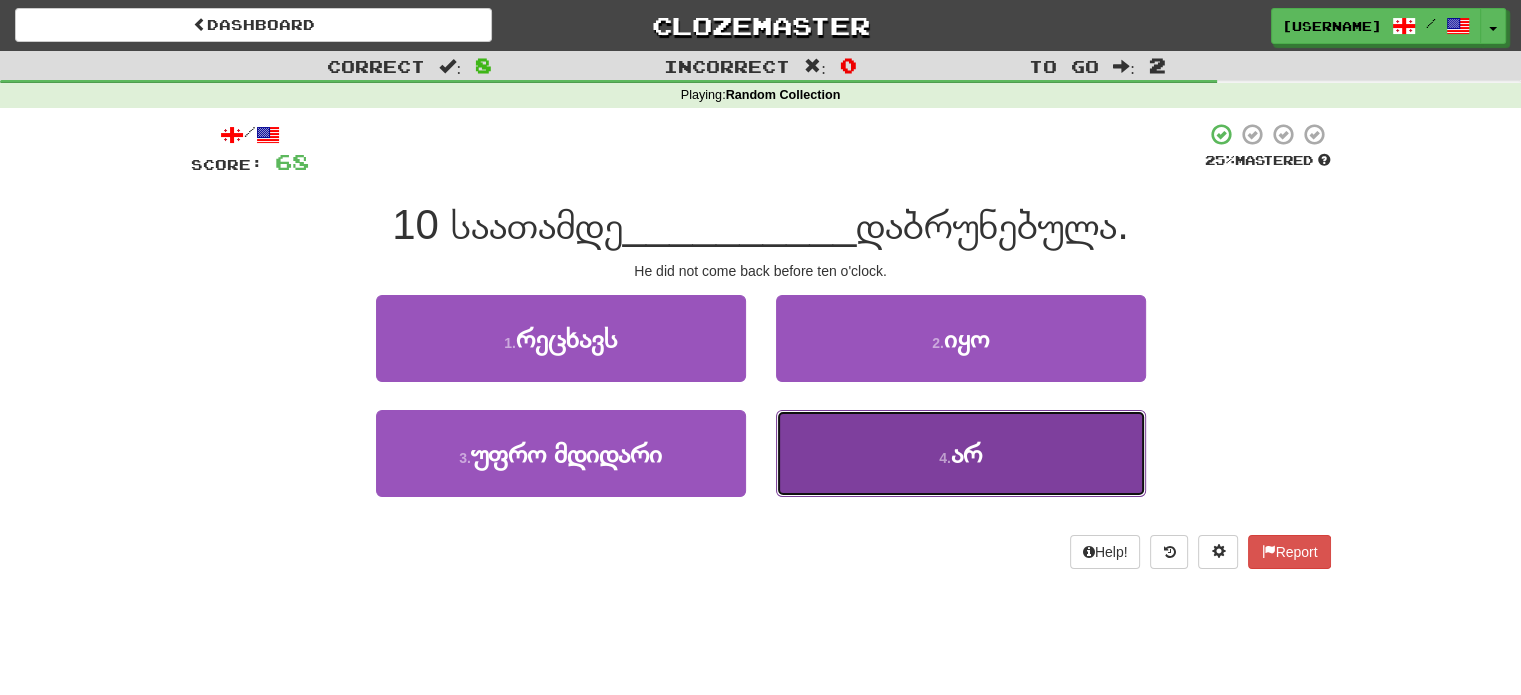 click on "4 .  არ" at bounding box center [961, 453] 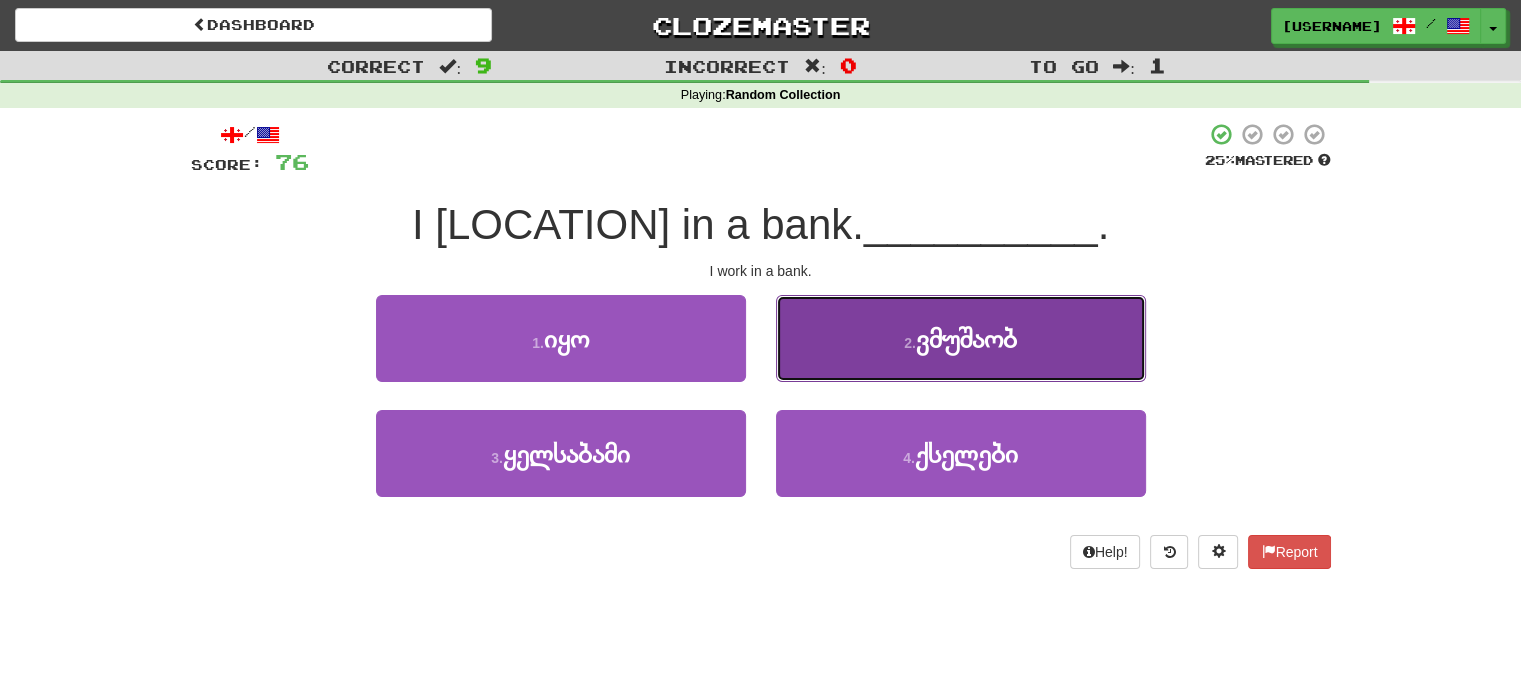 click on "2 .  ვმუშაობ" at bounding box center (961, 338) 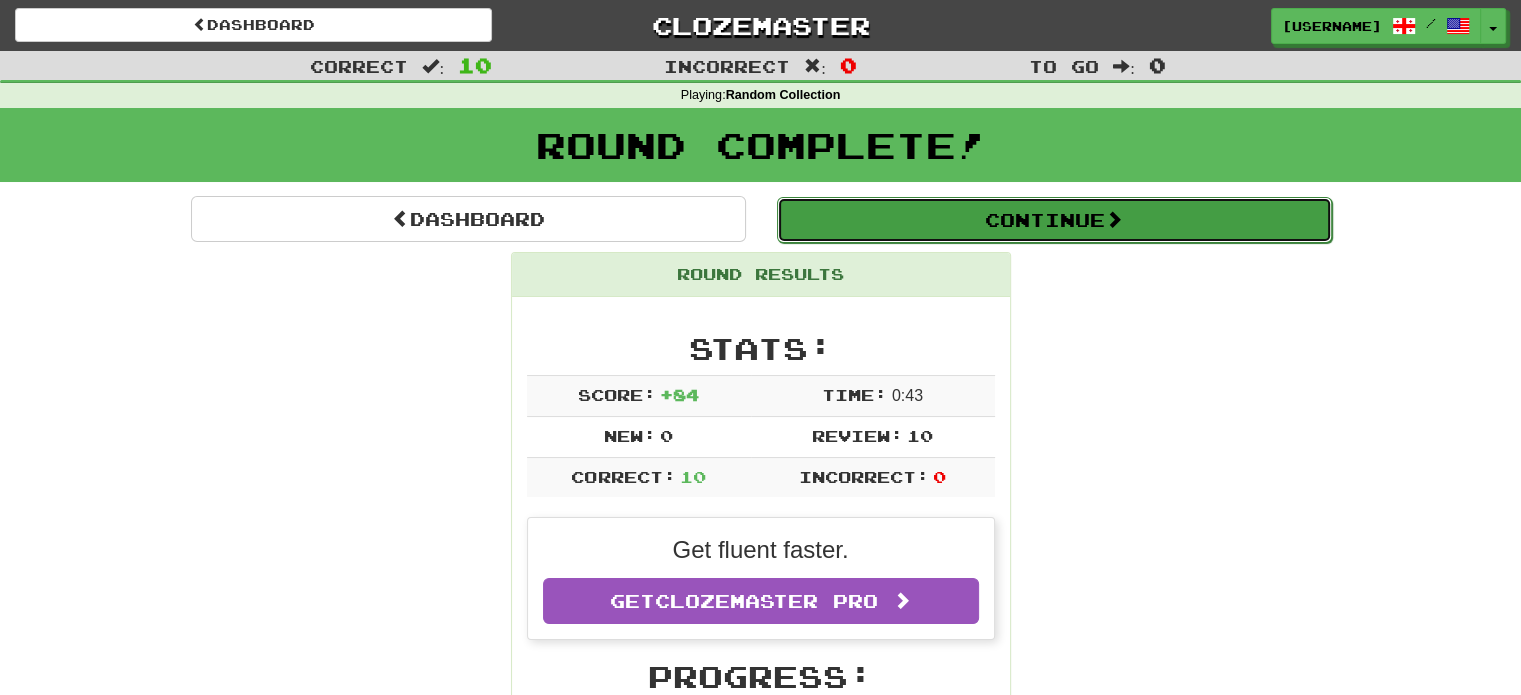 click on "Continue" at bounding box center [1054, 220] 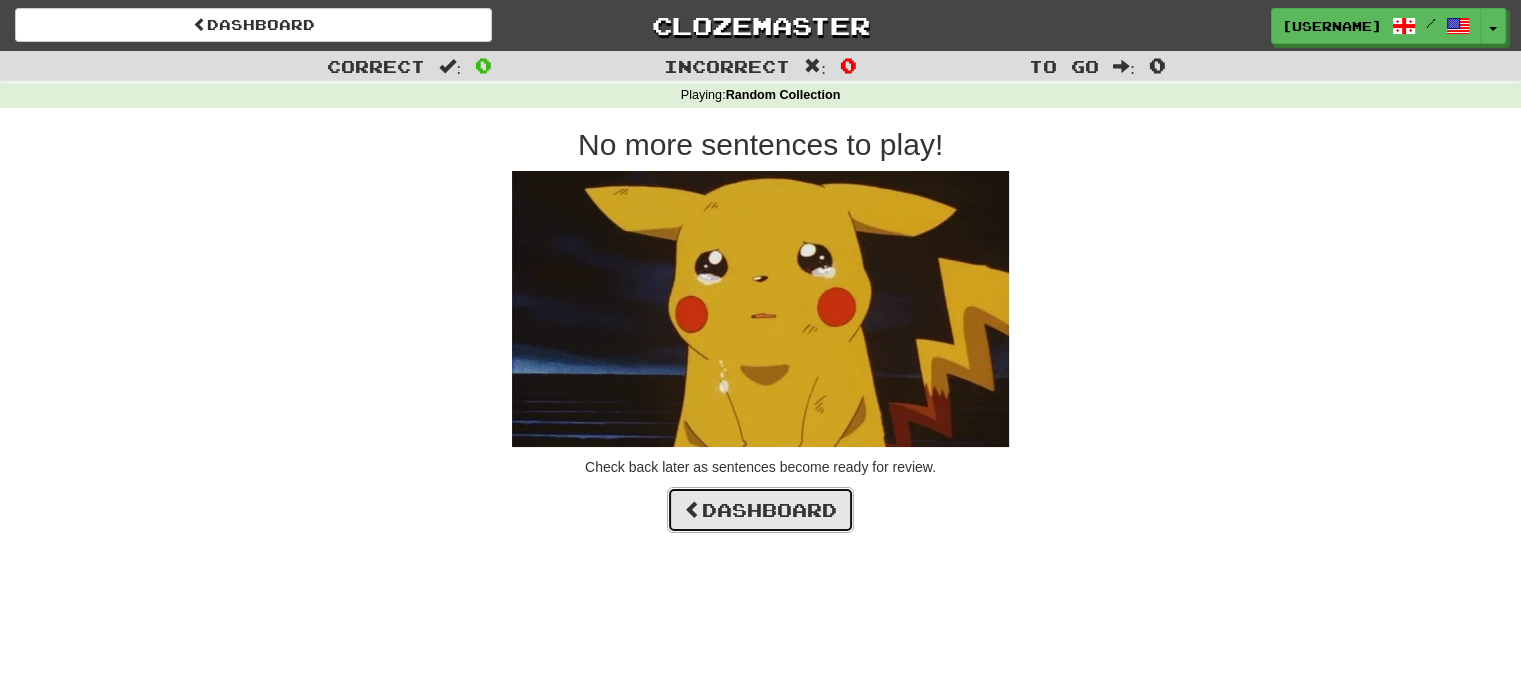 click at bounding box center (693, 509) 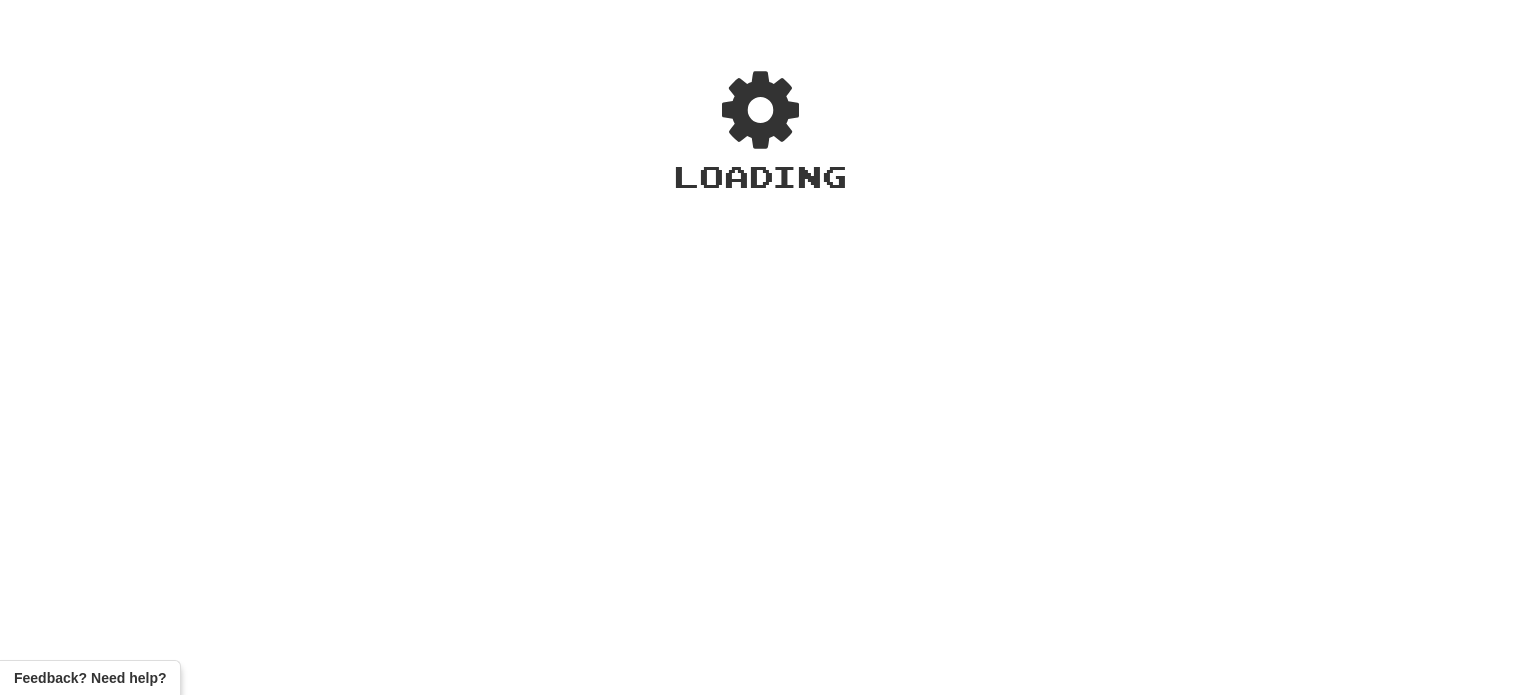 scroll, scrollTop: 0, scrollLeft: 0, axis: both 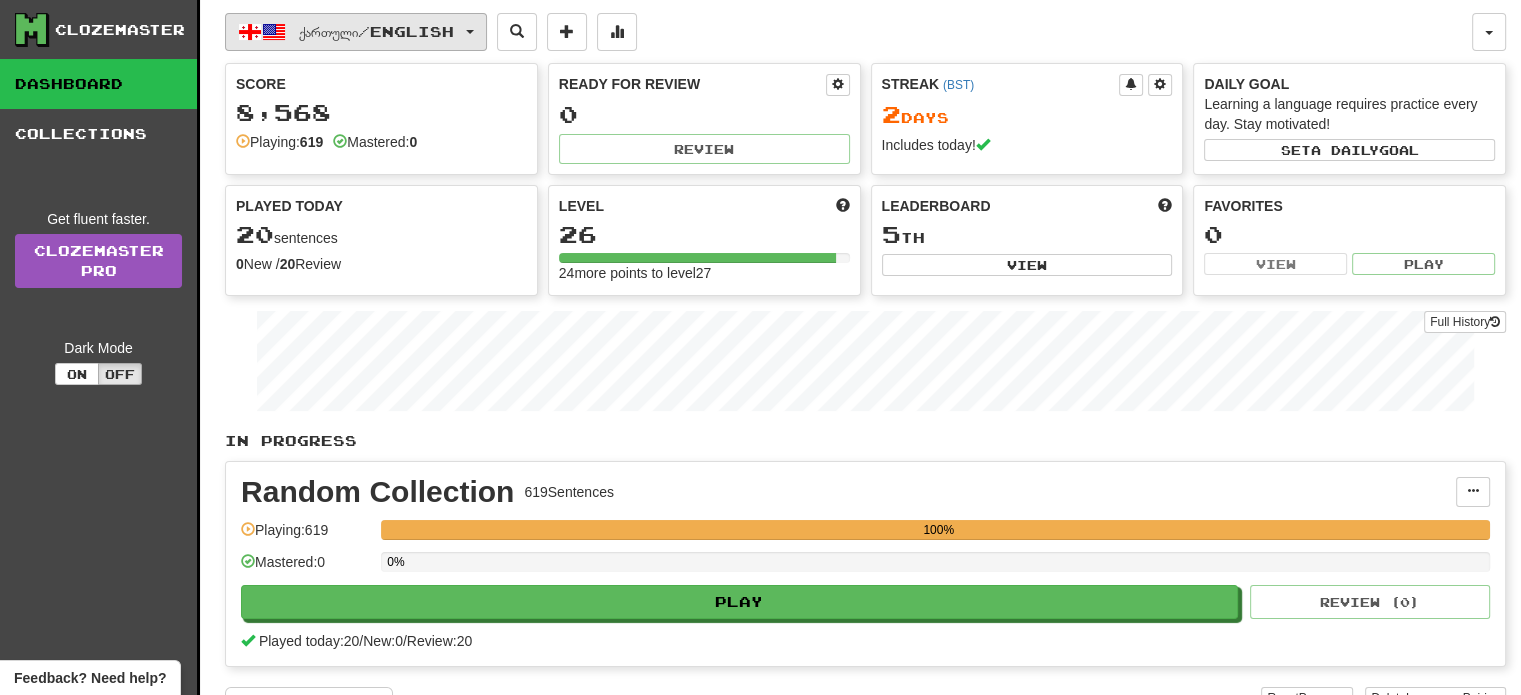 click on "ქართული  /  English" at bounding box center [376, 31] 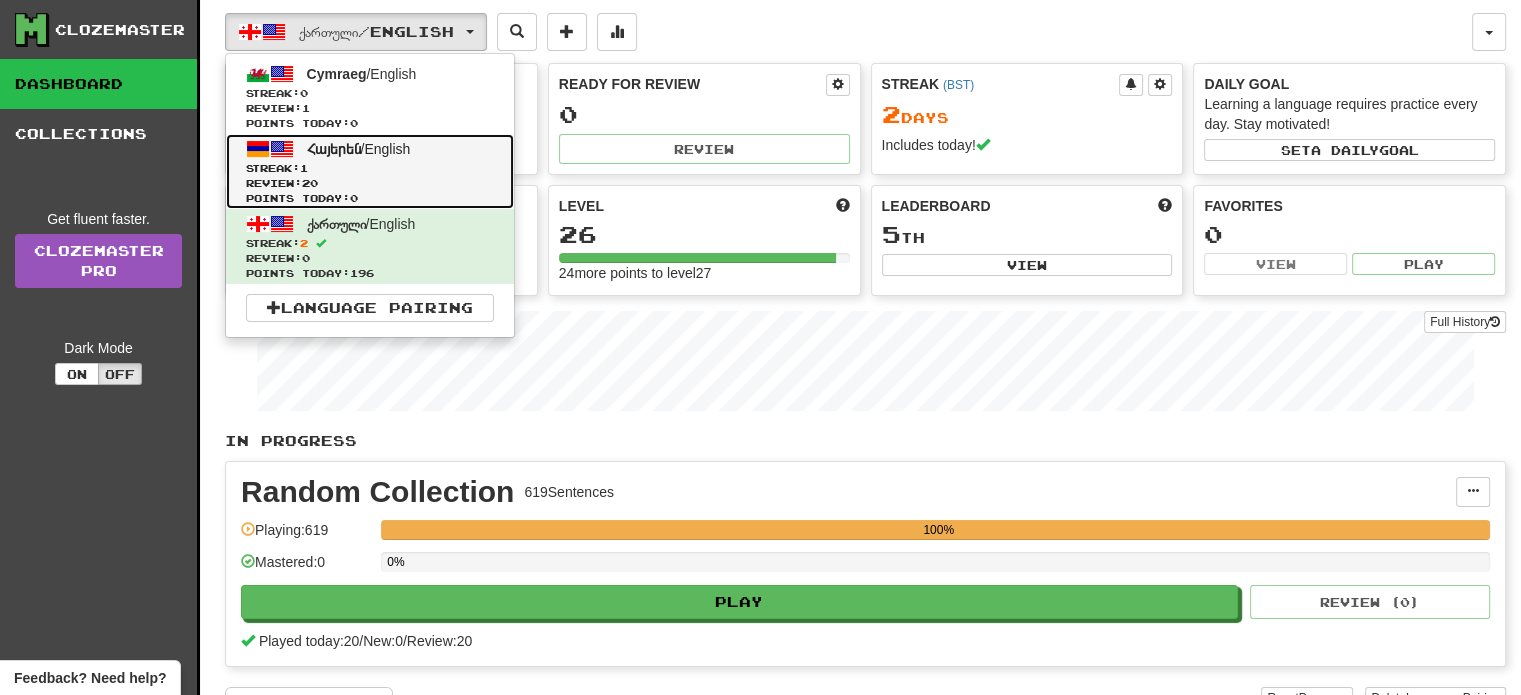click on "Streak:  1" at bounding box center (370, 168) 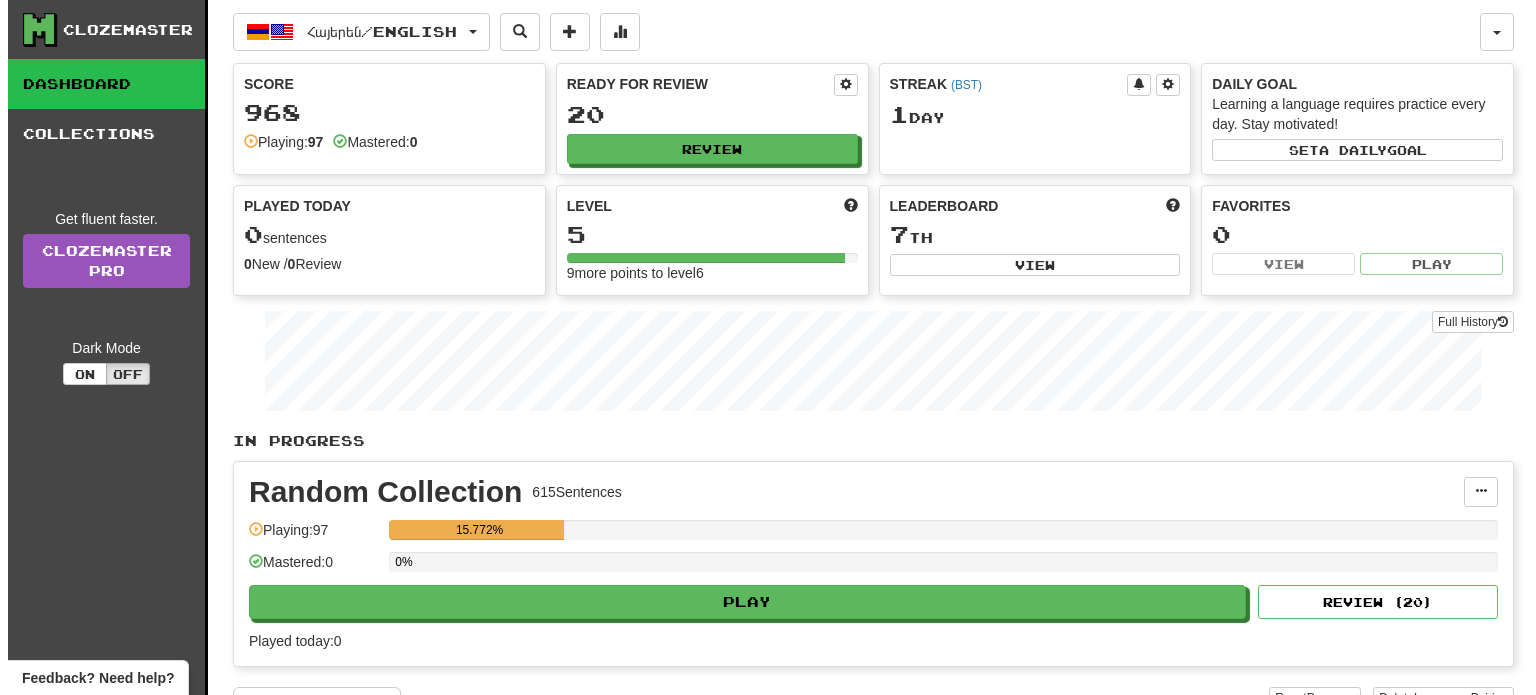 scroll, scrollTop: 0, scrollLeft: 0, axis: both 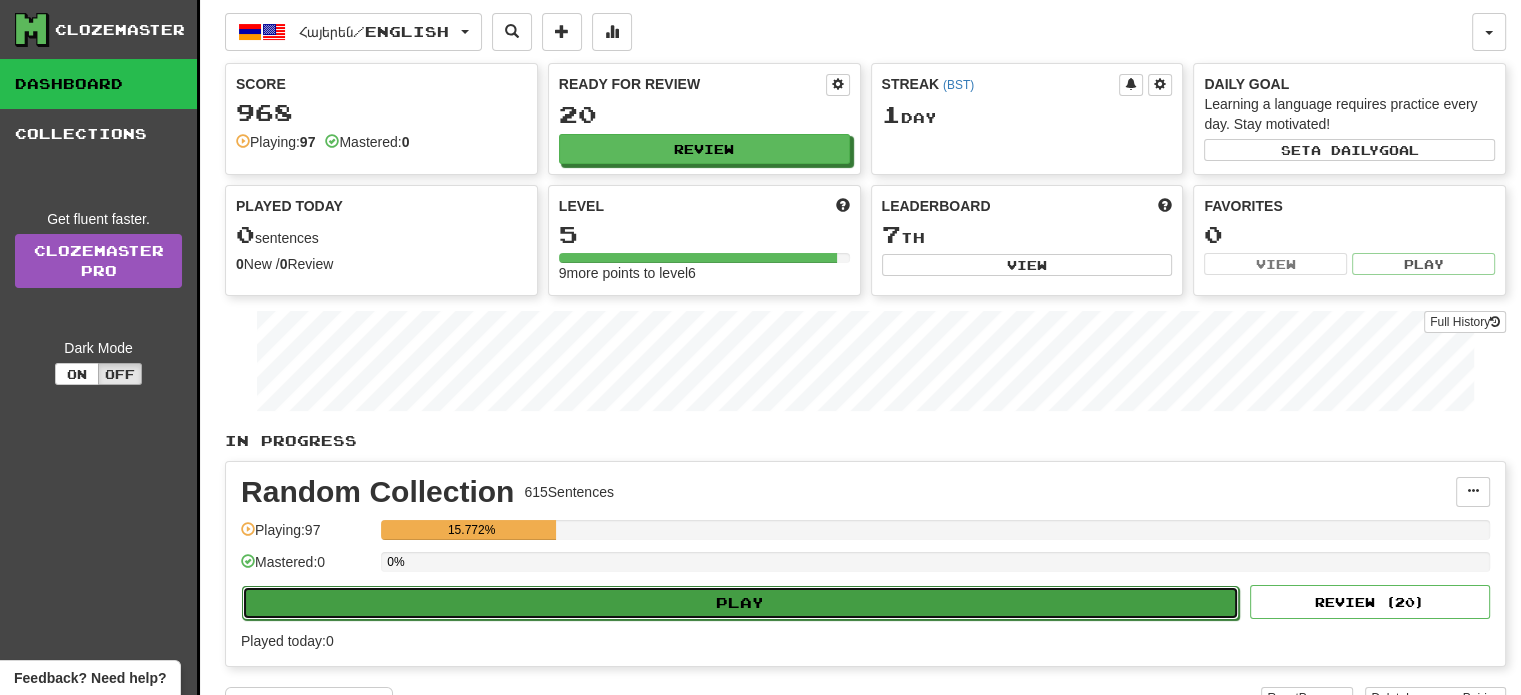click on "Play" at bounding box center [740, 603] 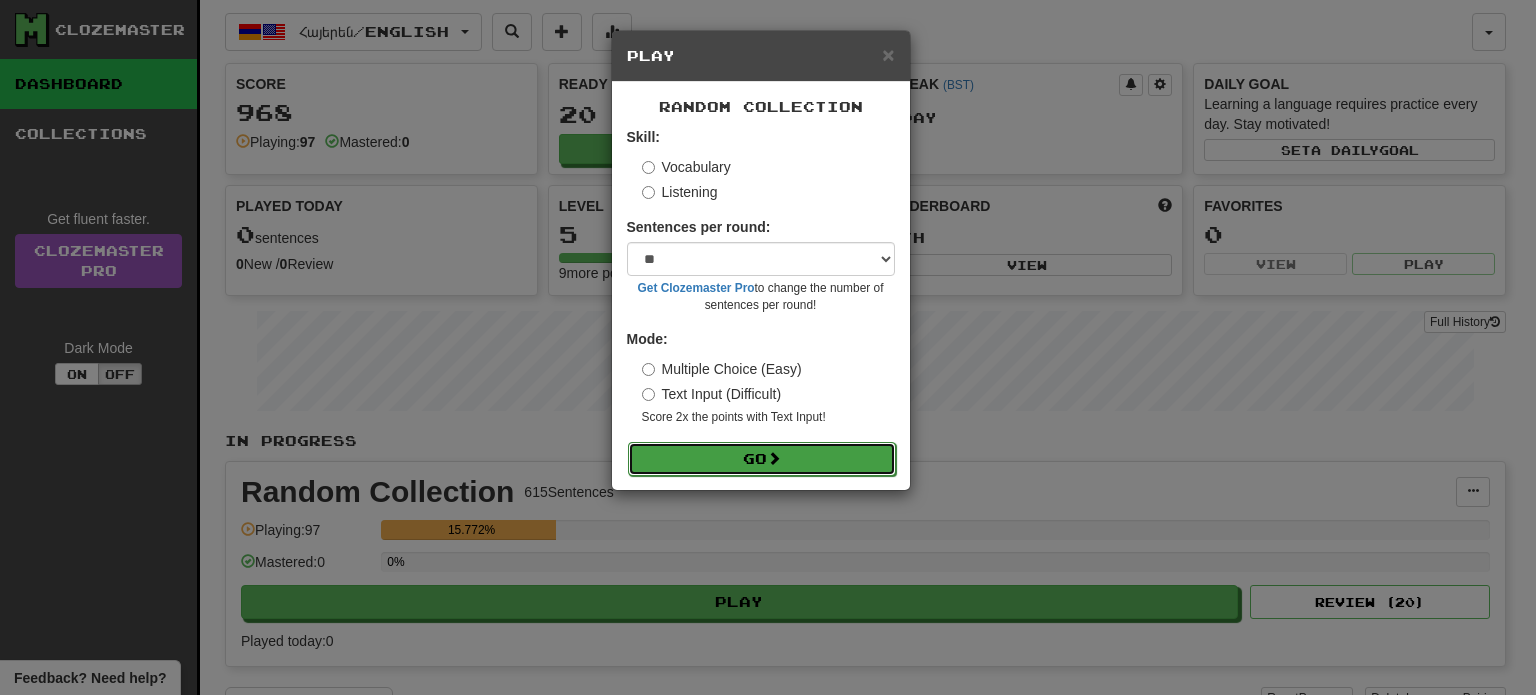 click at bounding box center [774, 458] 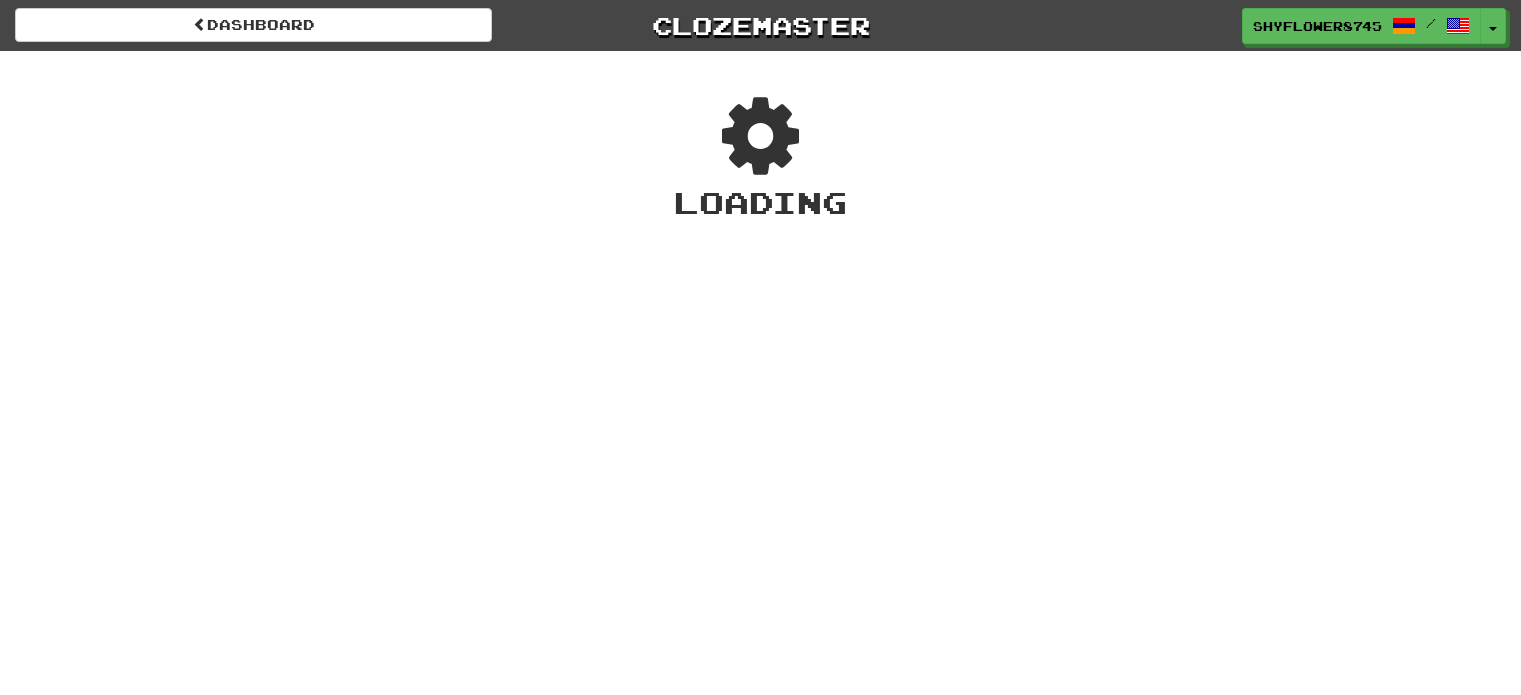 scroll, scrollTop: 0, scrollLeft: 0, axis: both 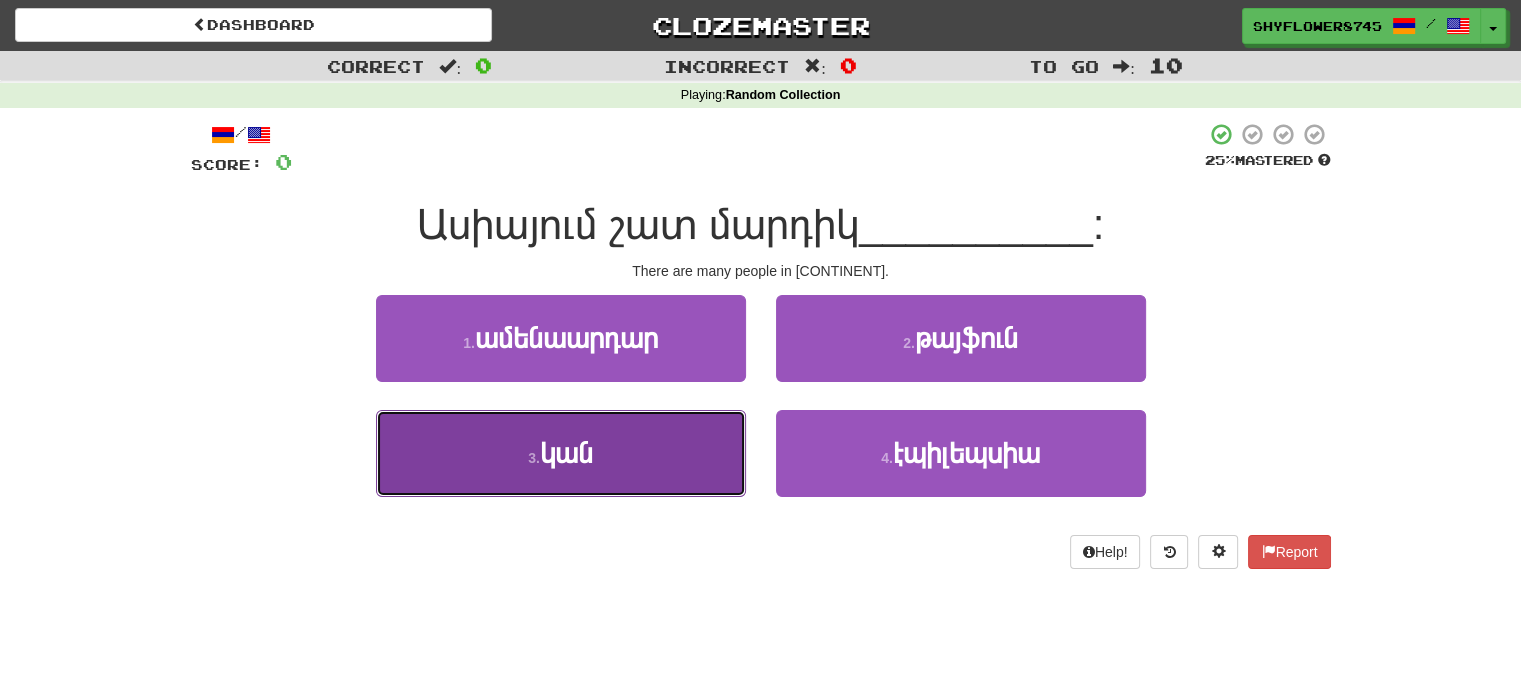 click on "3 .  կան" at bounding box center [561, 453] 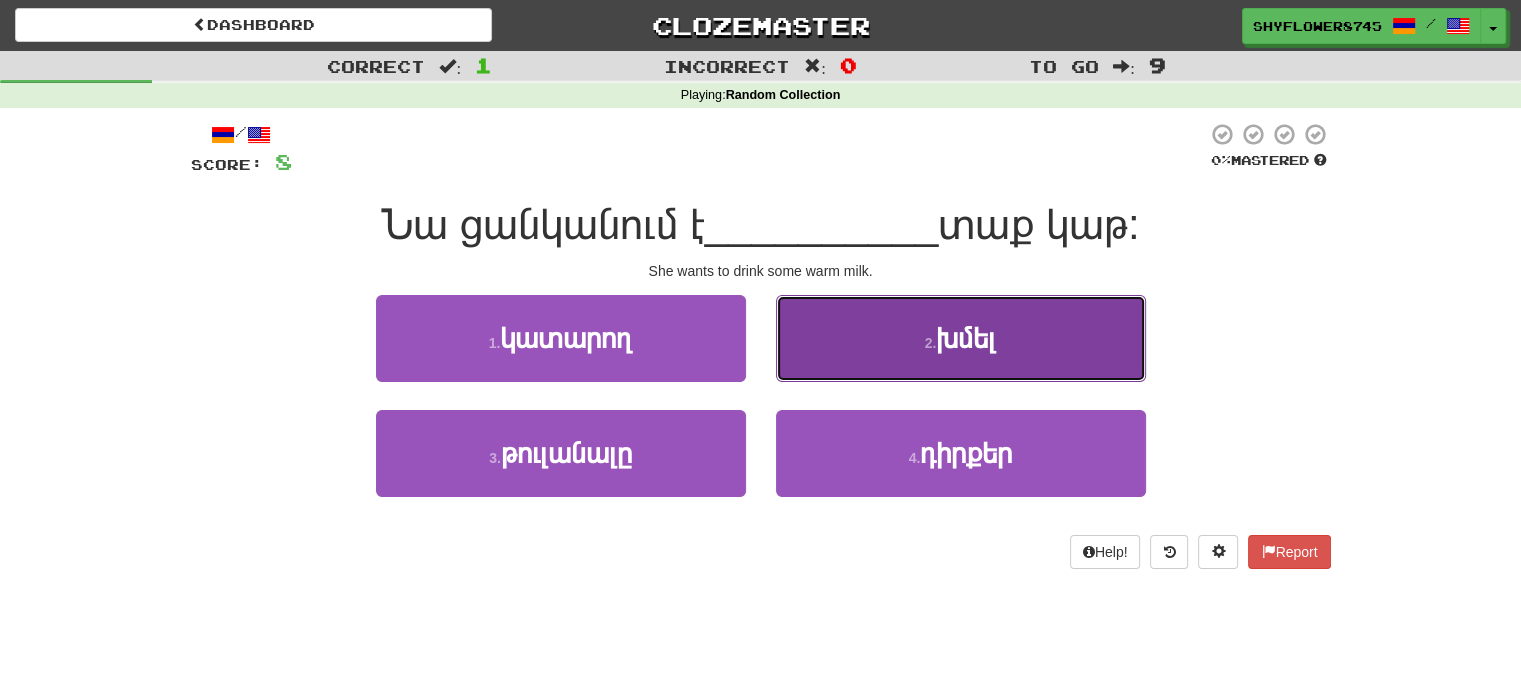 click on "2 .  խմել" at bounding box center (961, 338) 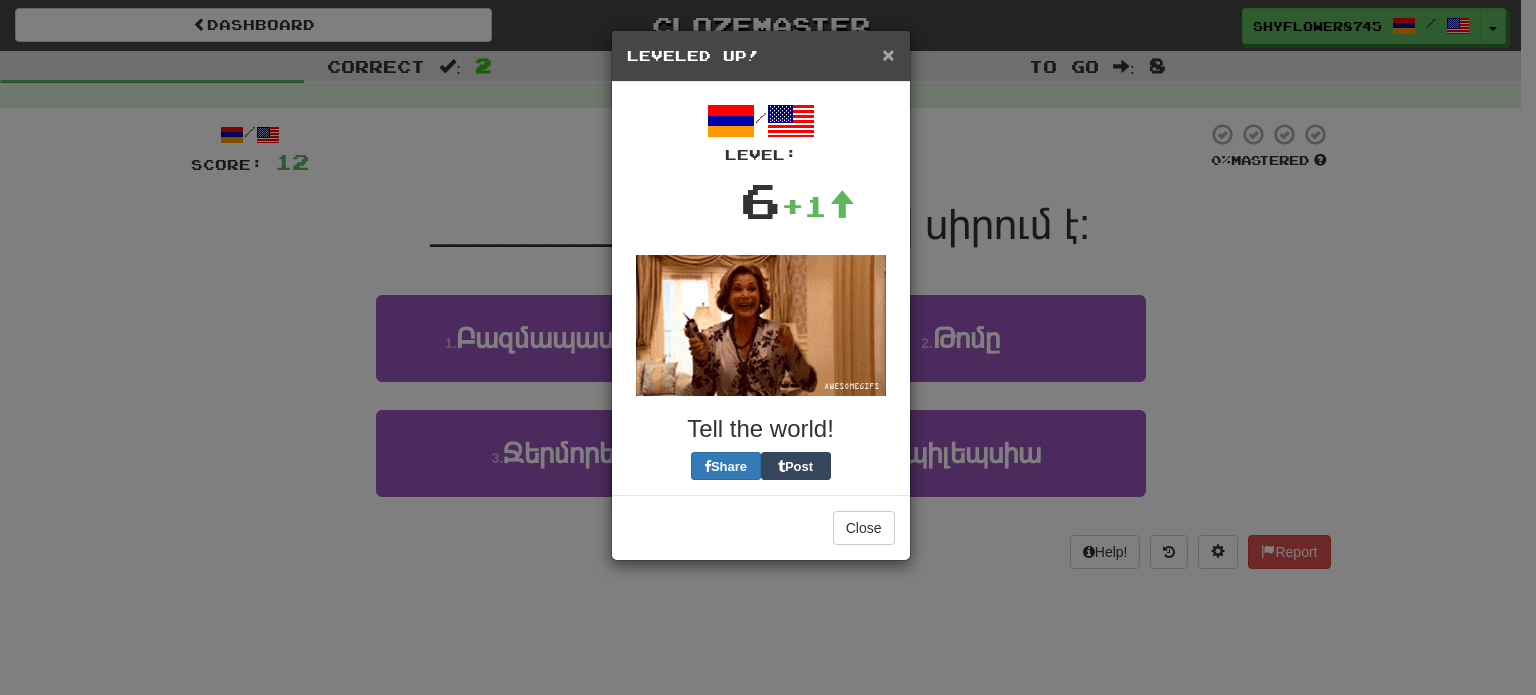 click on "×" at bounding box center [888, 54] 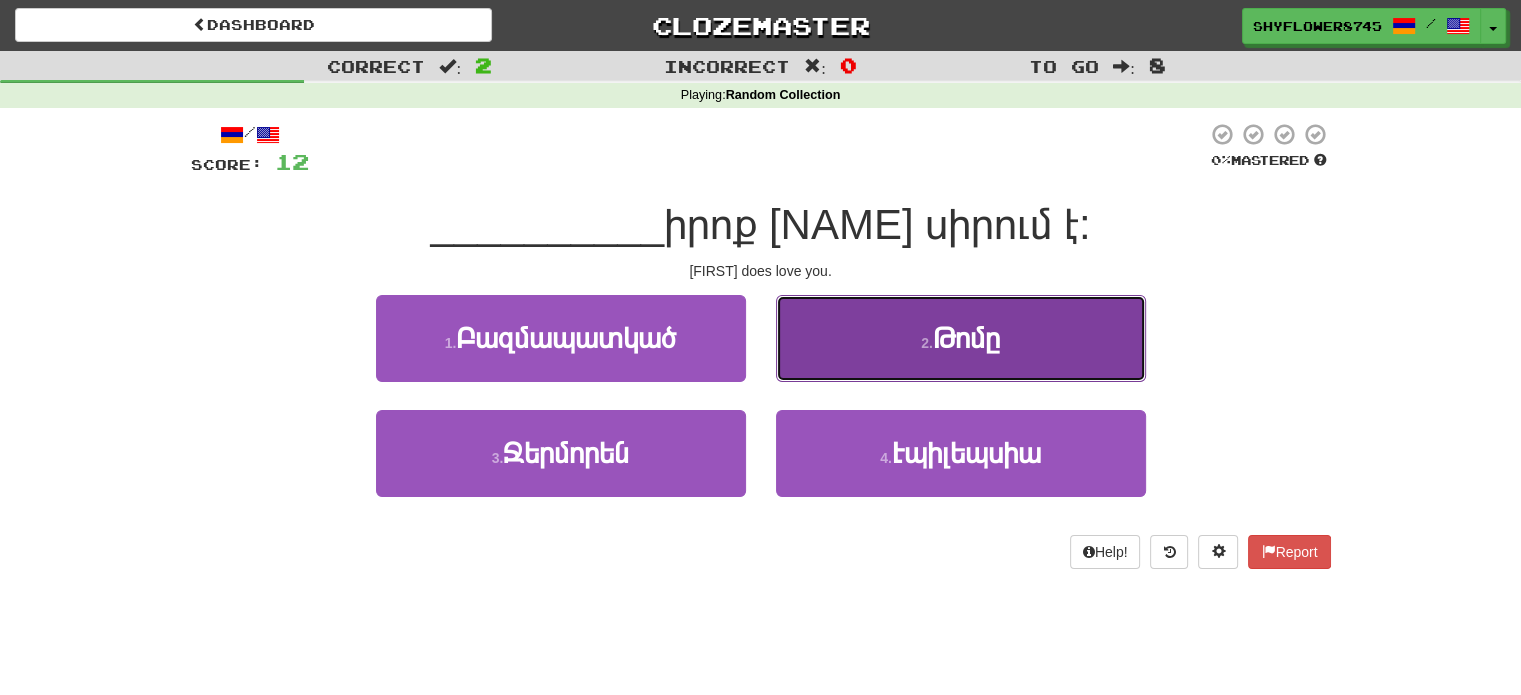 click on "2 .  Թոմը" at bounding box center [961, 338] 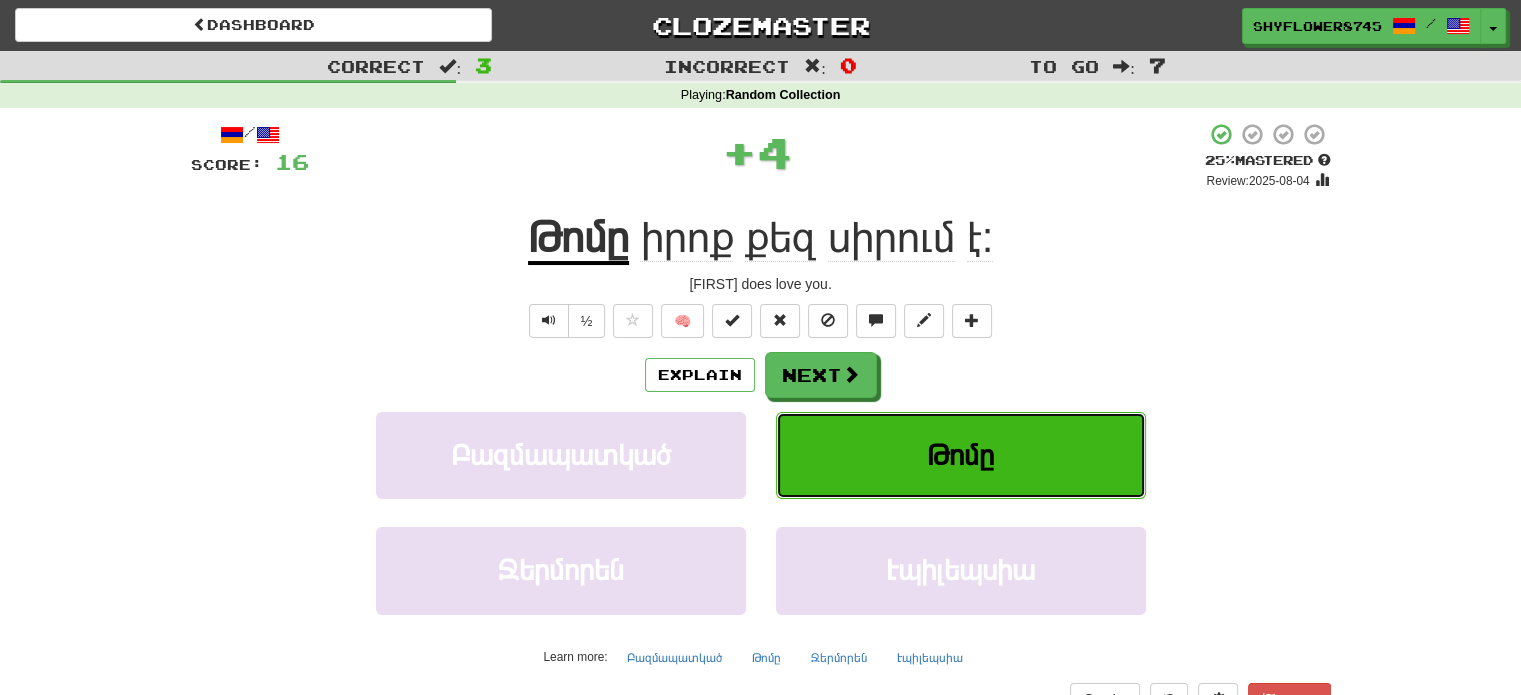 click on "Թոմը" at bounding box center (961, 455) 